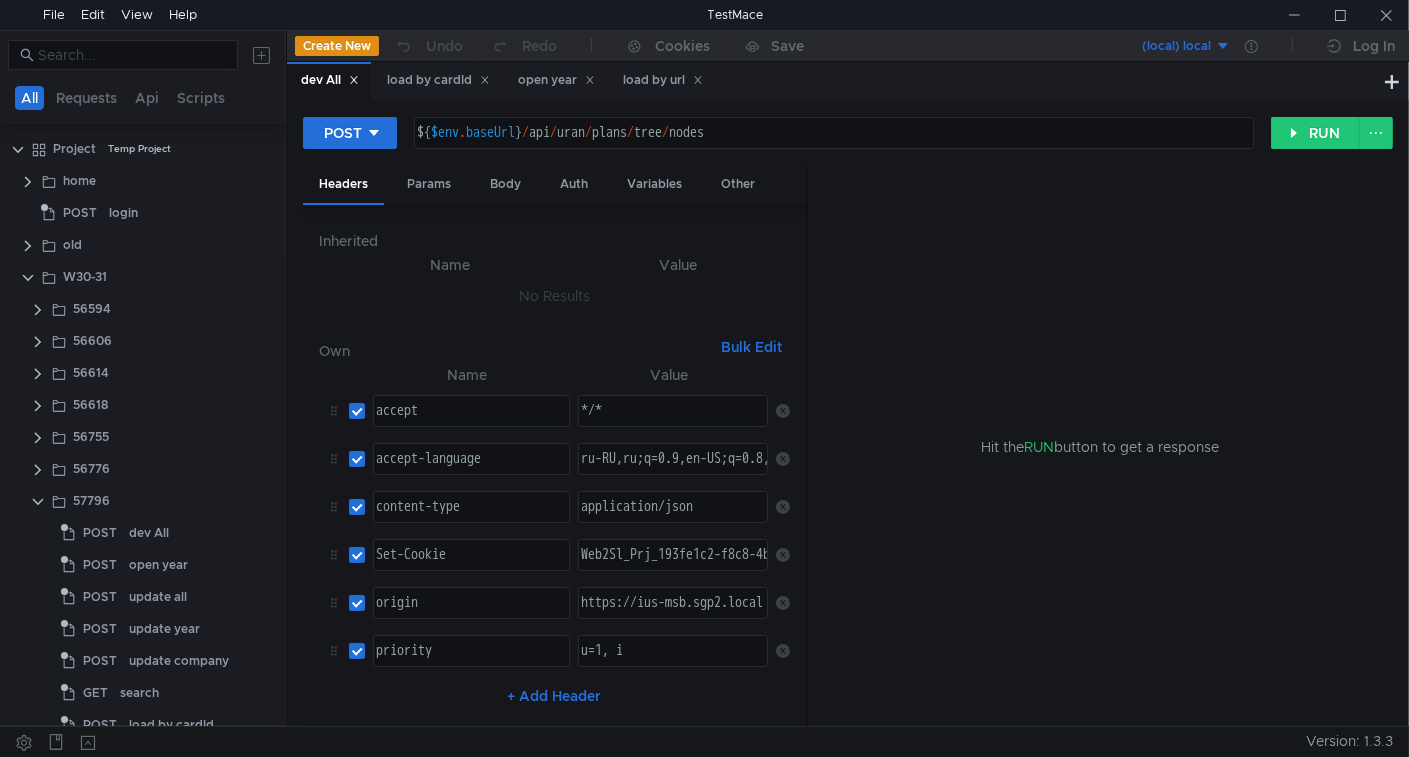 scroll, scrollTop: 0, scrollLeft: 0, axis: both 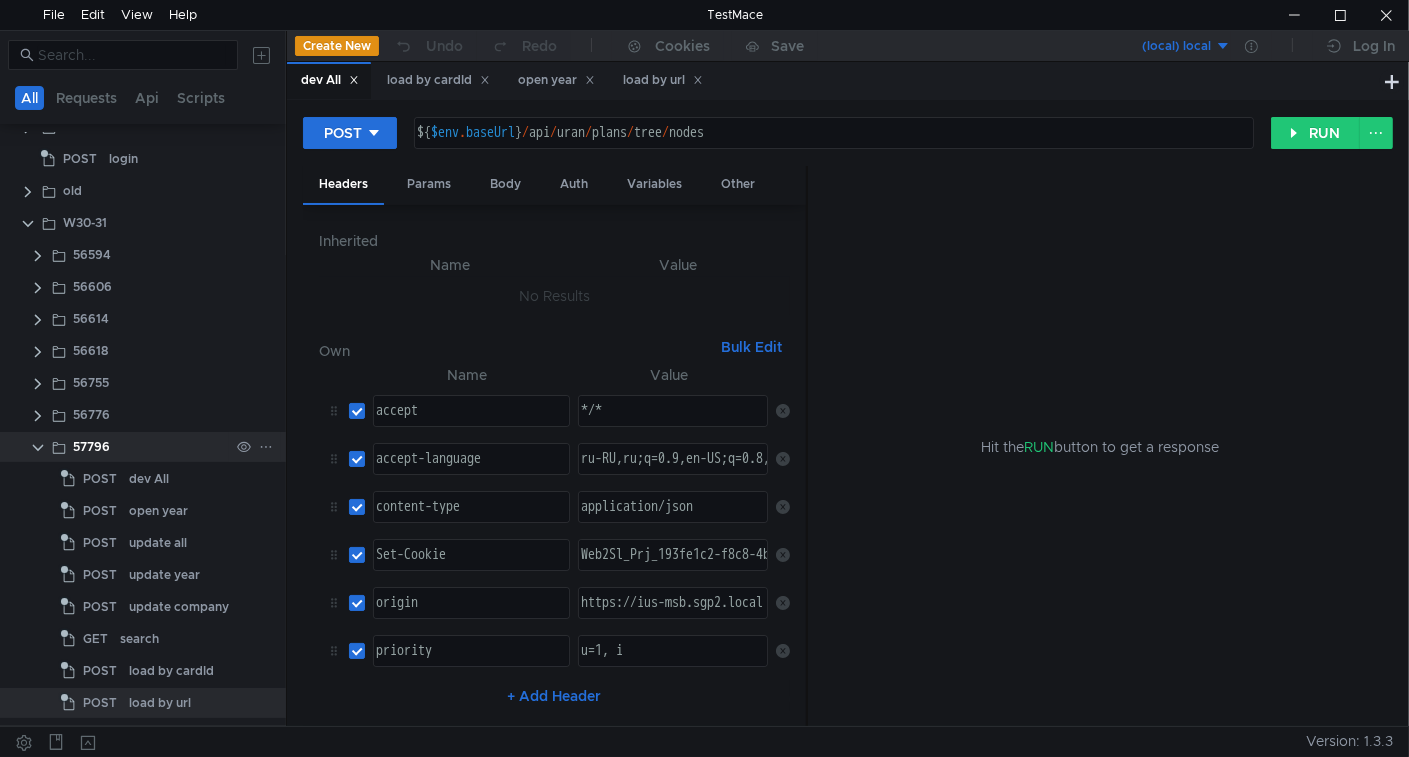 click 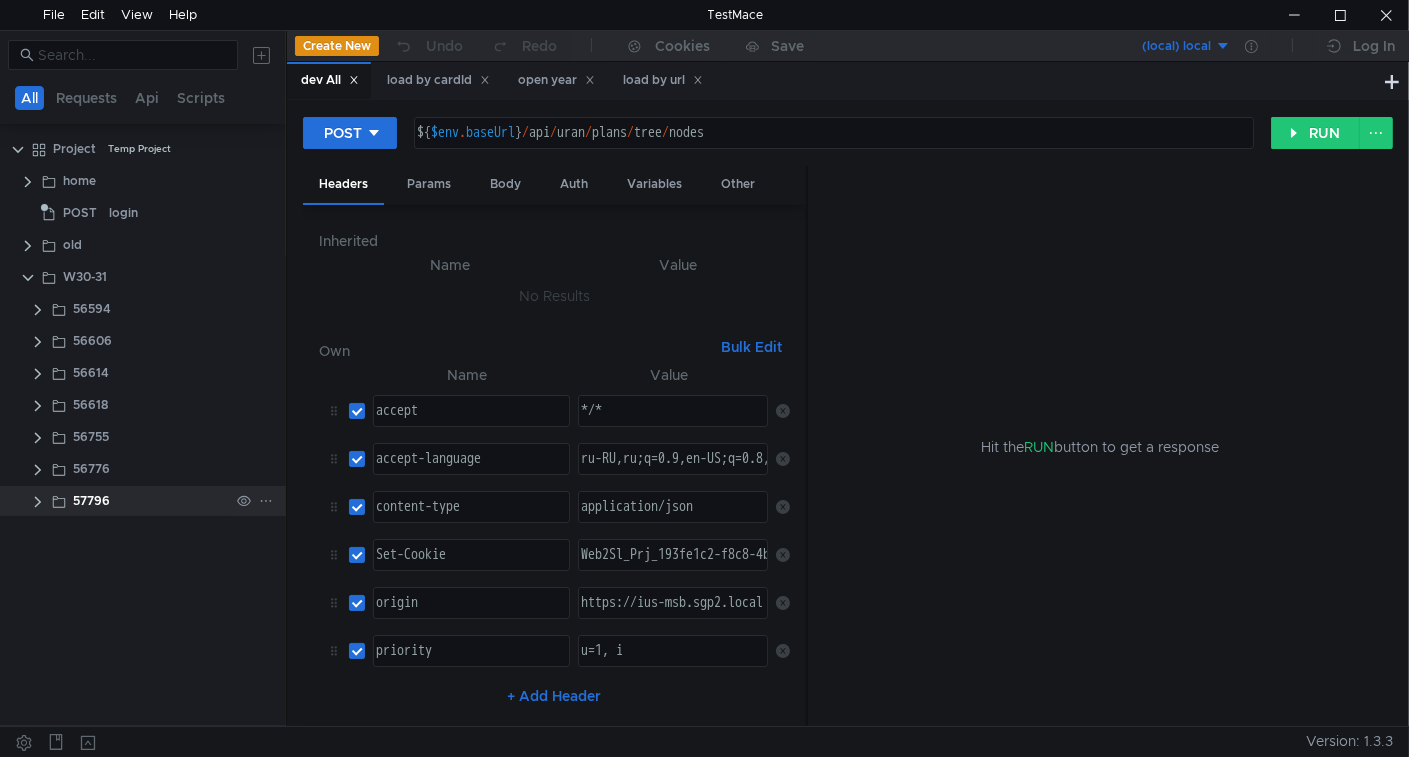 scroll, scrollTop: 0, scrollLeft: 0, axis: both 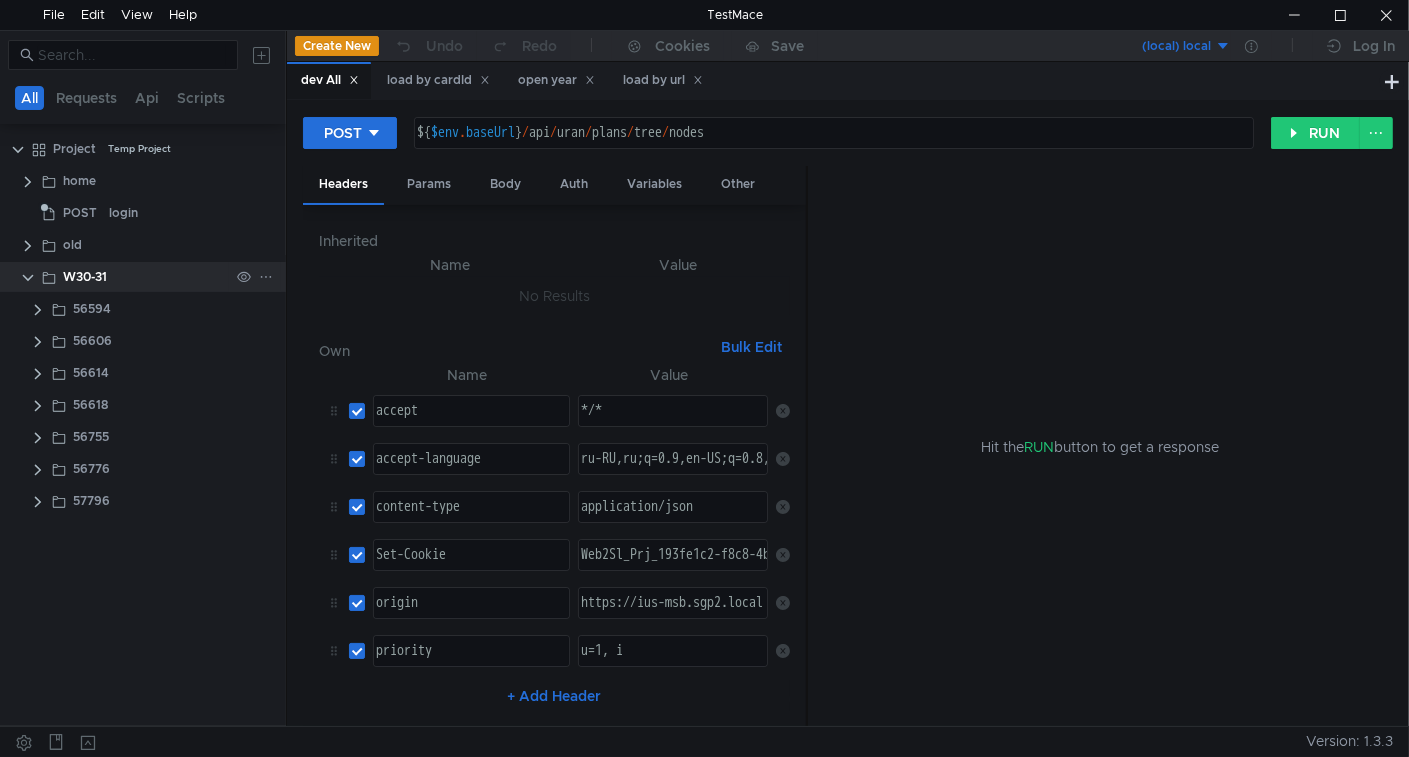 click 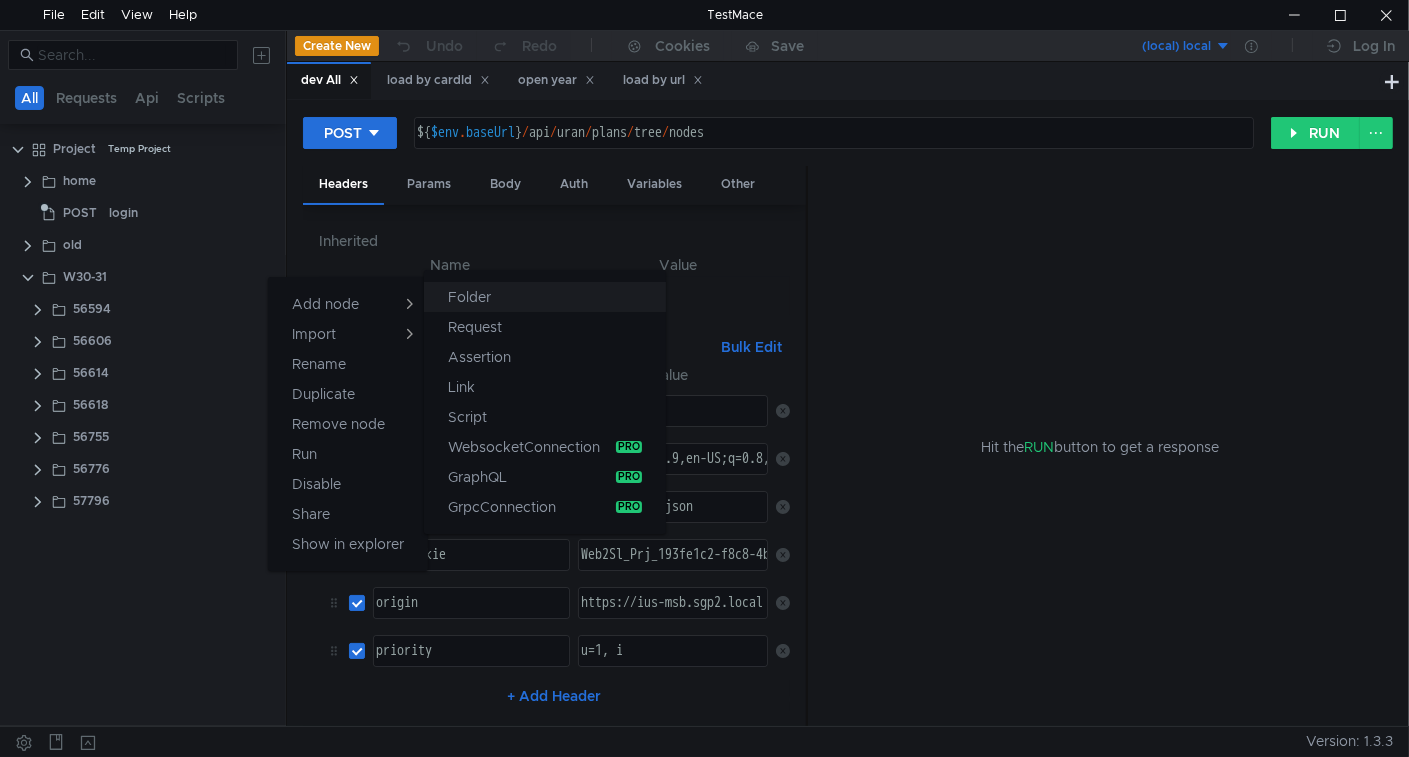 click on "Folder" at bounding box center [545, 297] 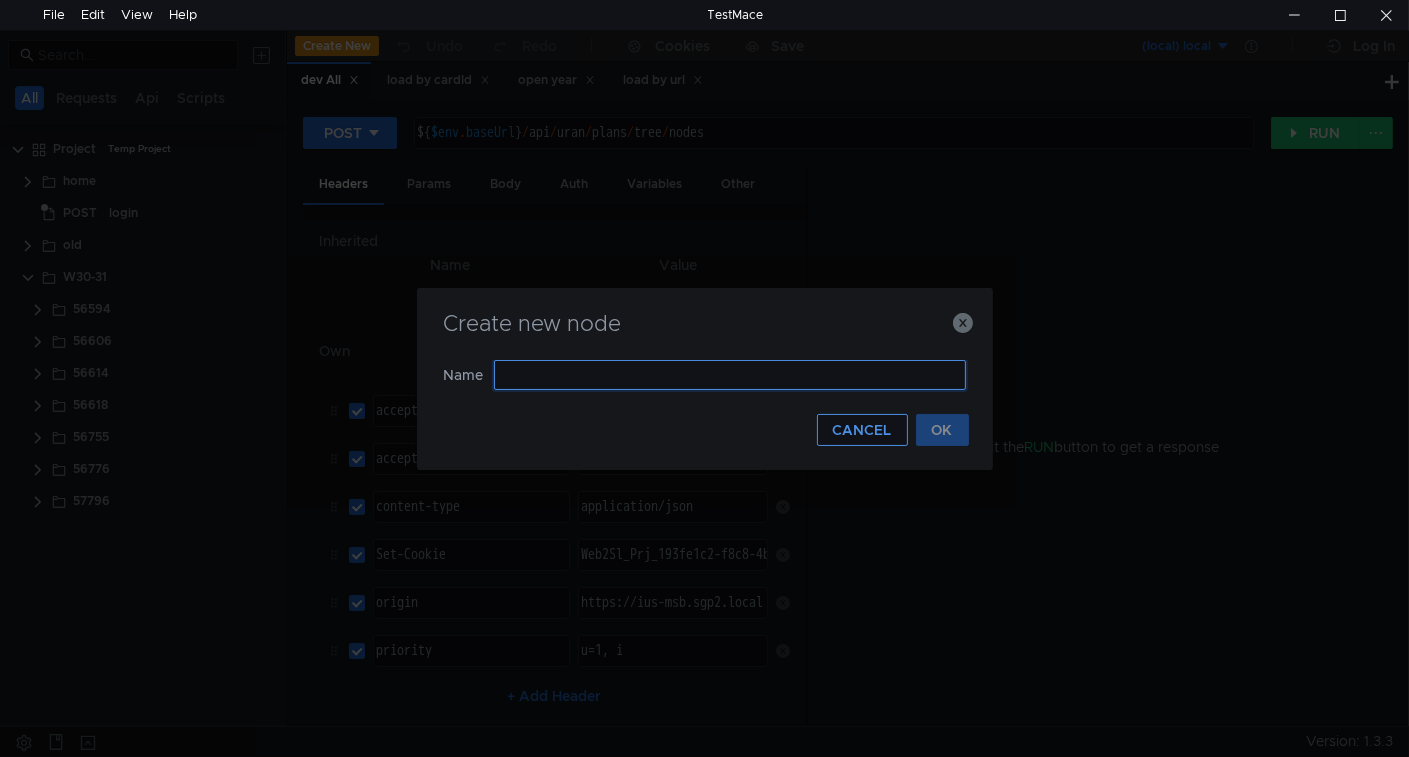 paste on "57802" 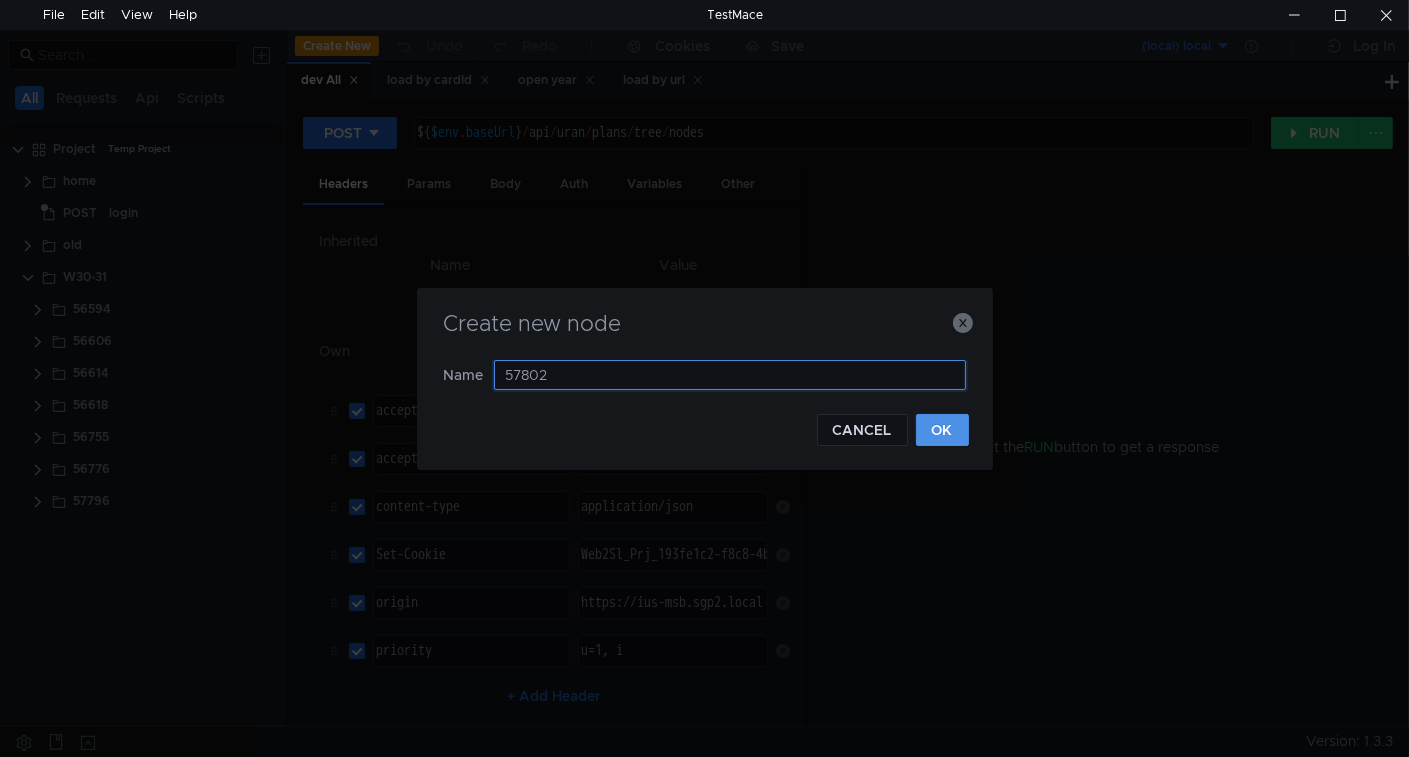 type on "57802" 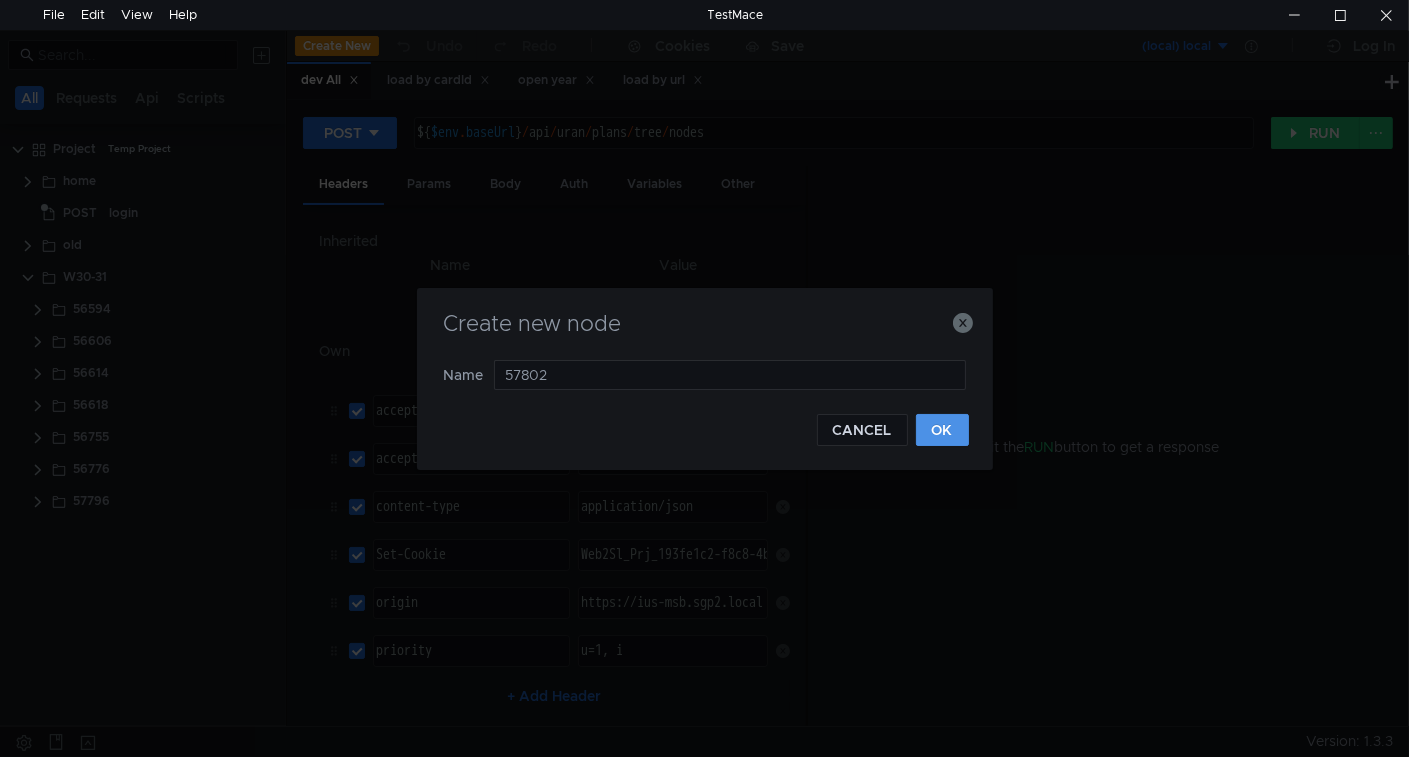 click on "OK" 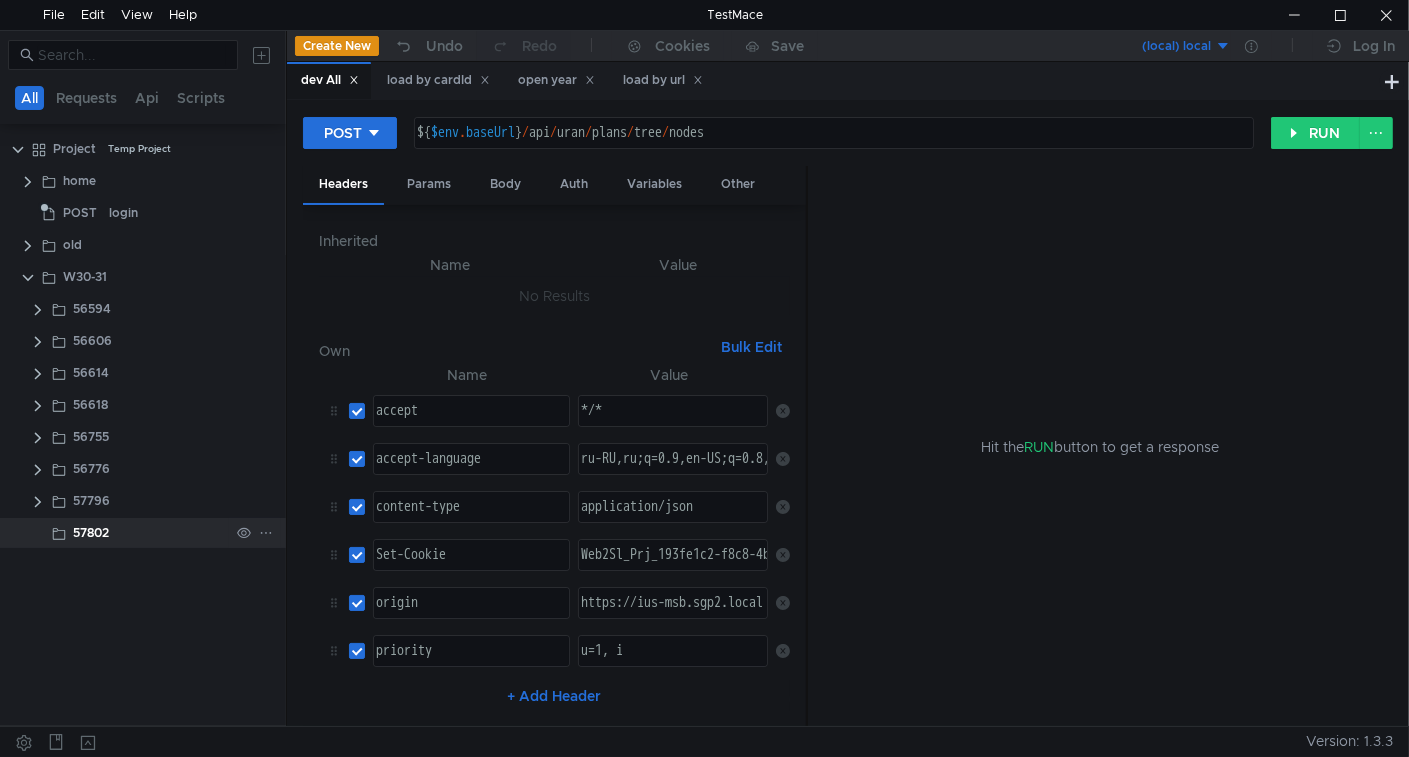 click on "57802" 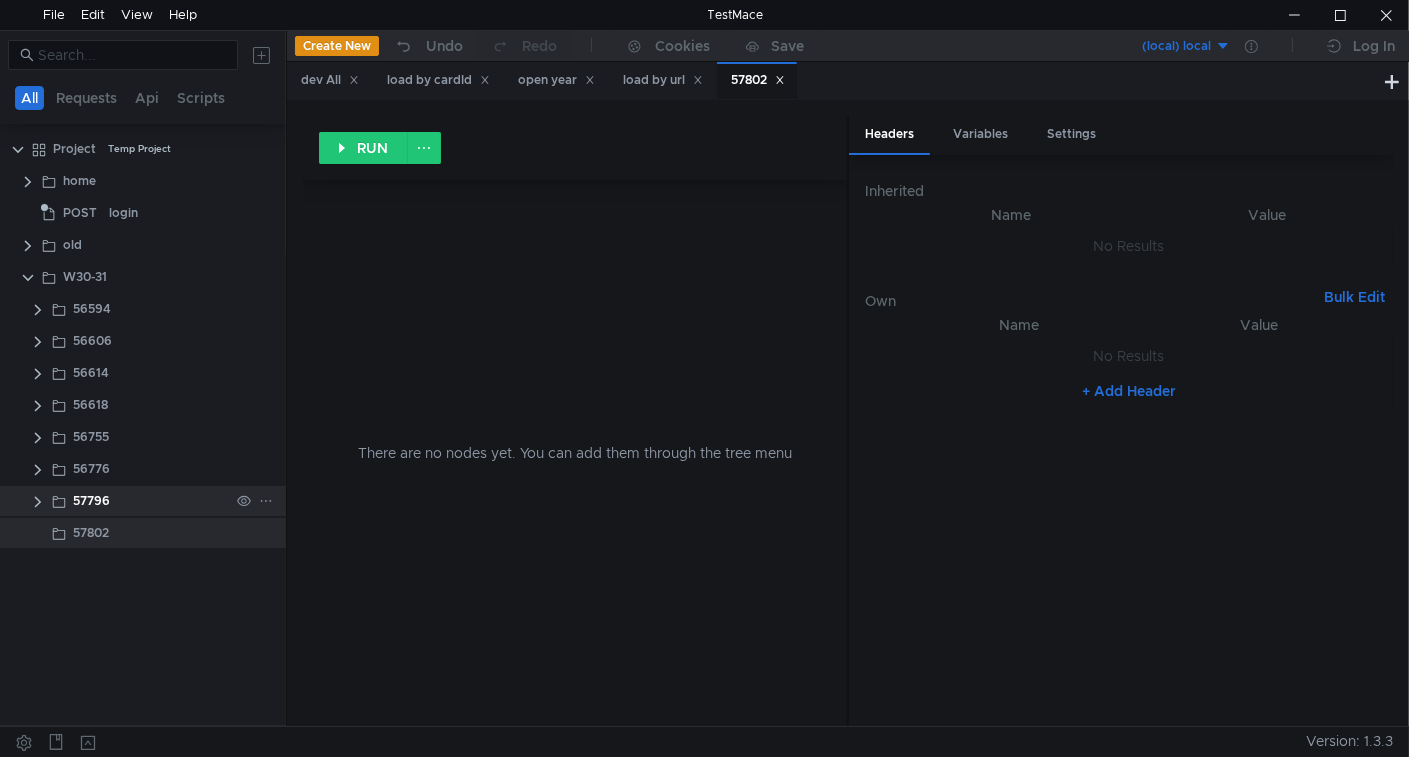 click 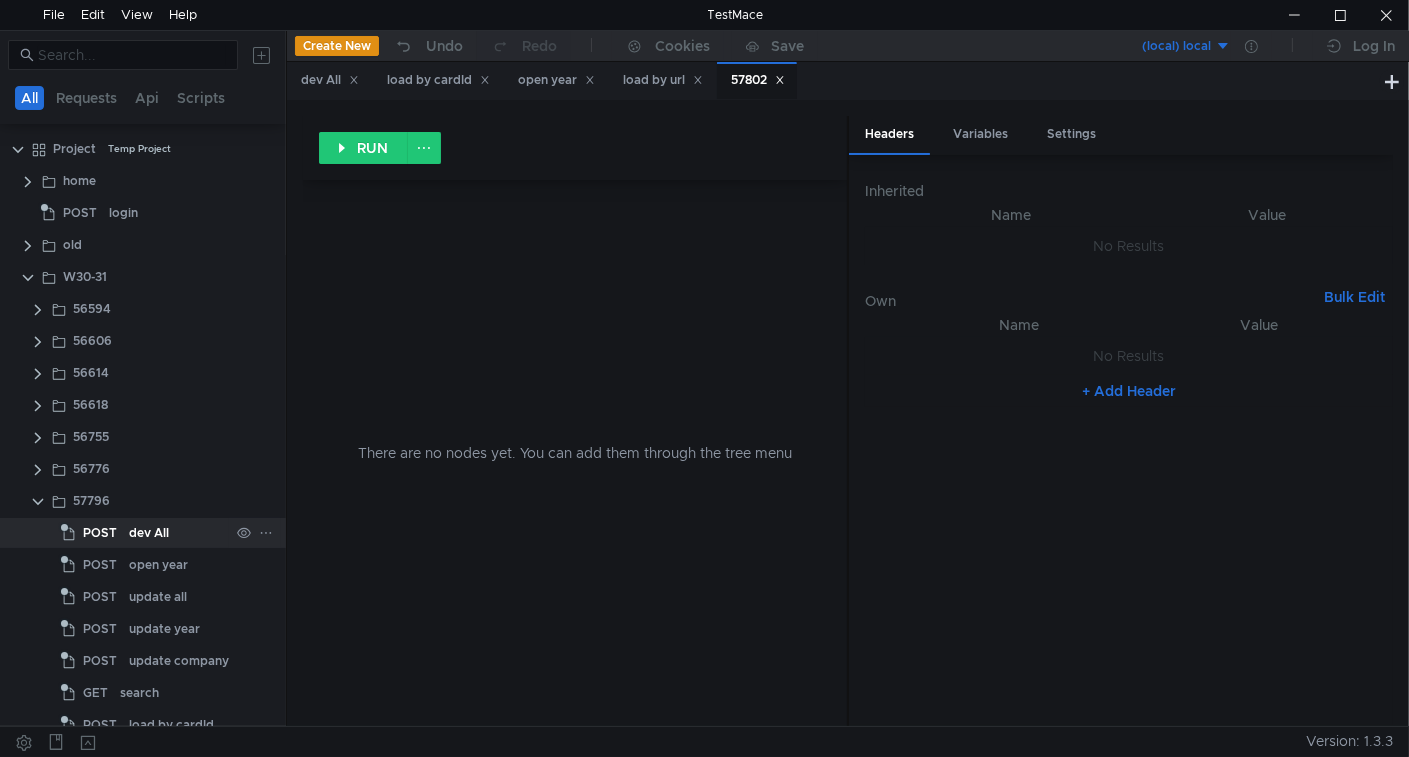 click on "dev All" 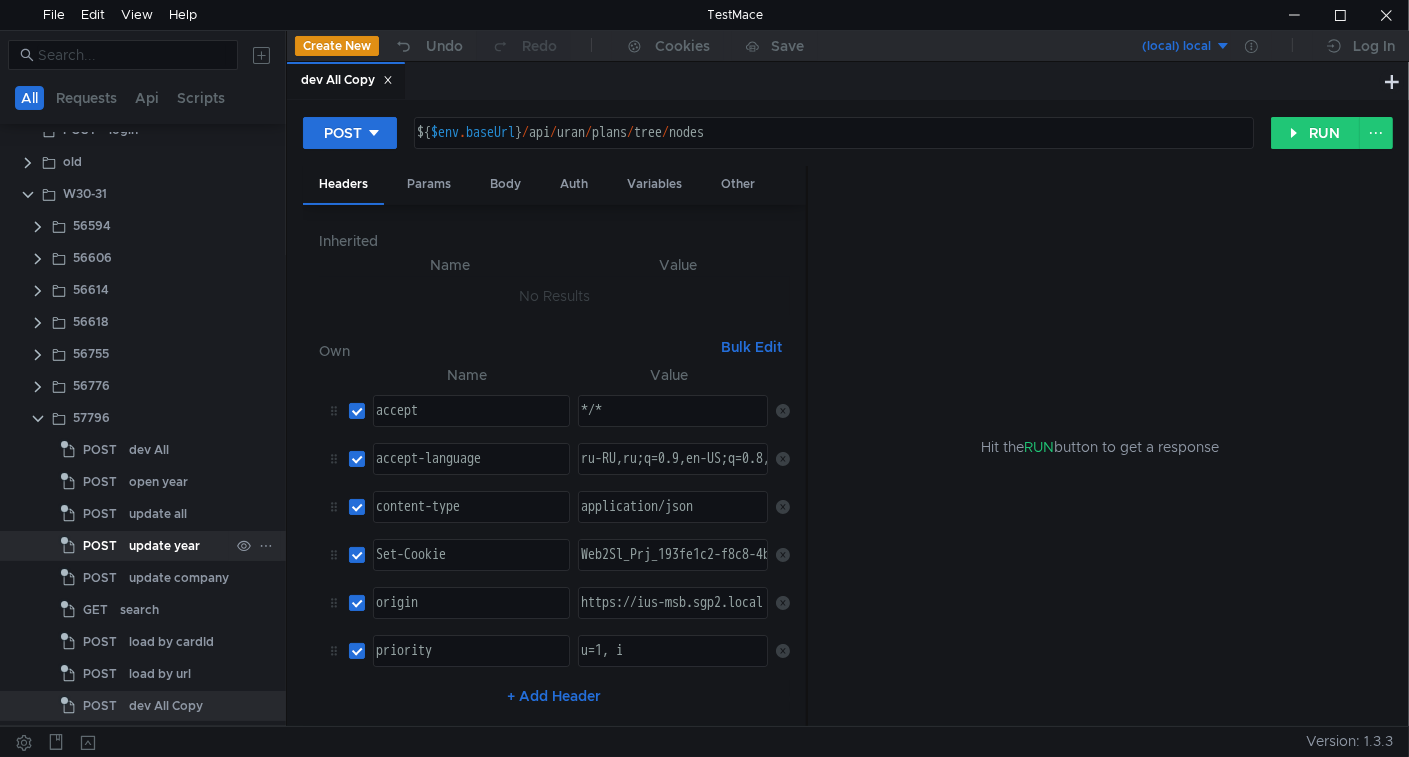 scroll, scrollTop: 118, scrollLeft: 0, axis: vertical 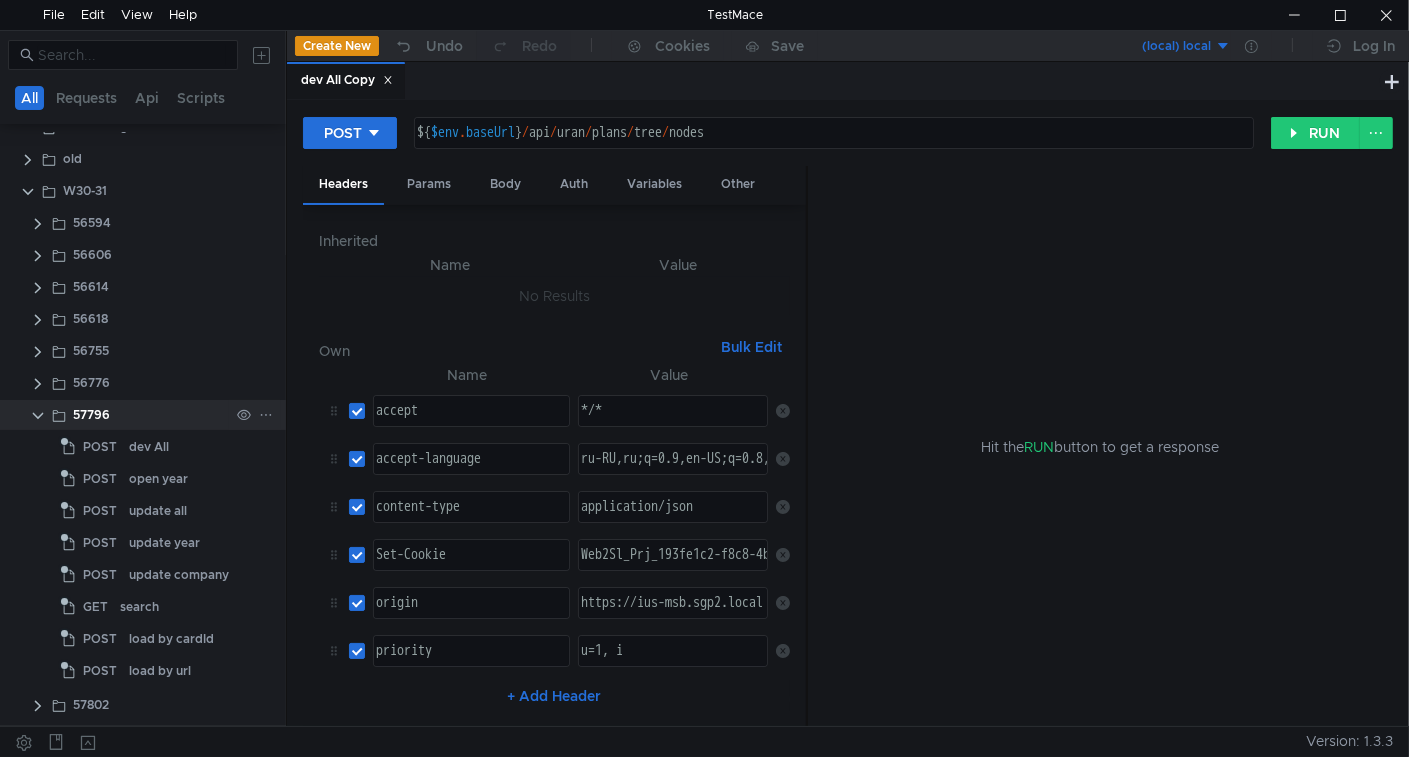 click 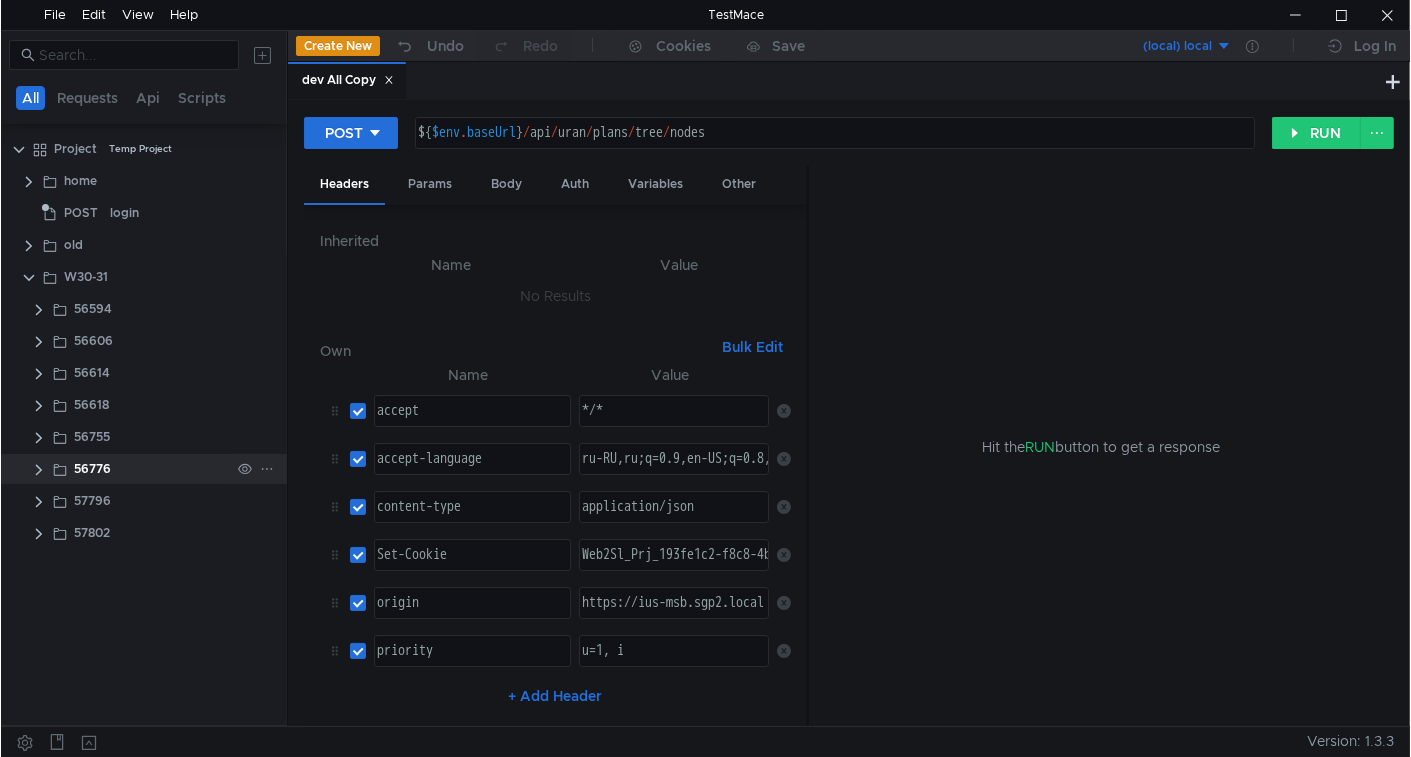 scroll, scrollTop: 0, scrollLeft: 0, axis: both 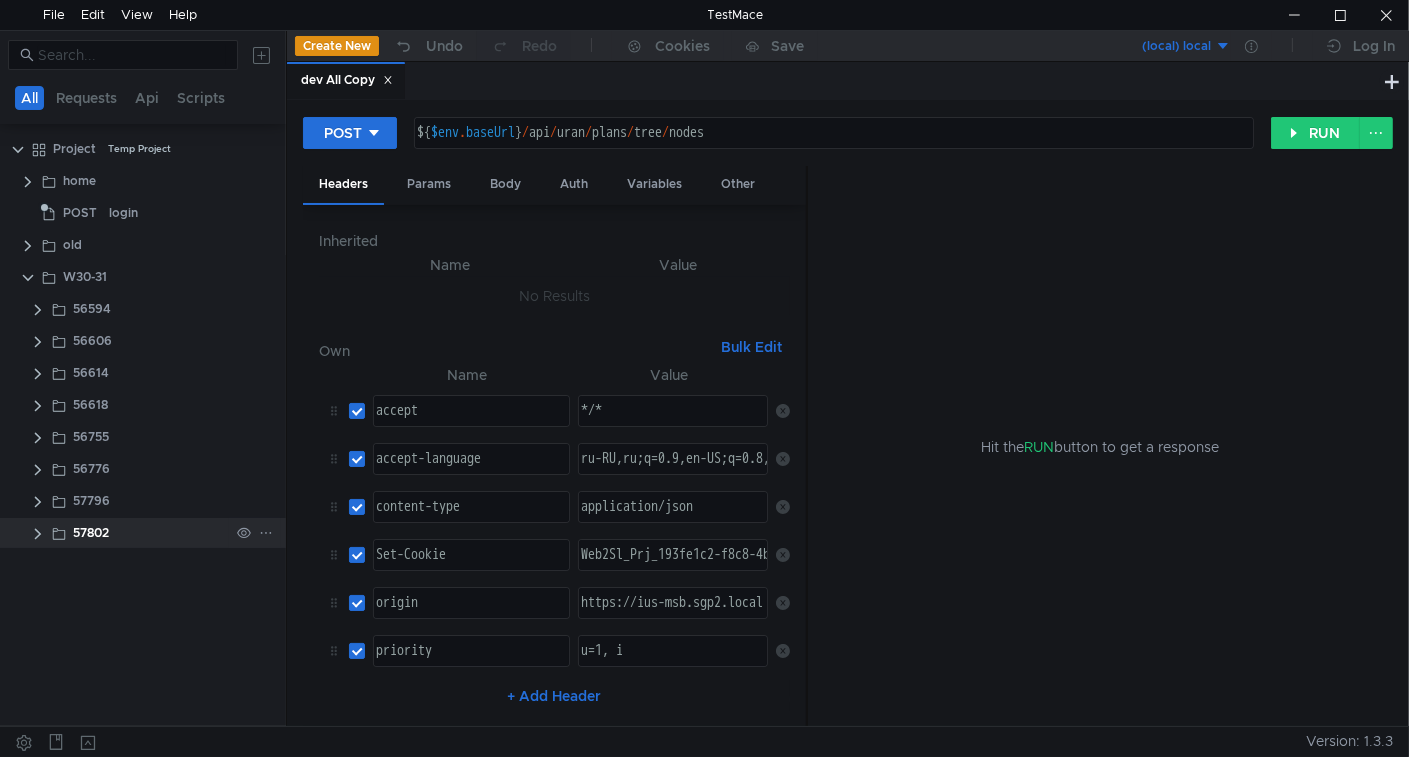 click 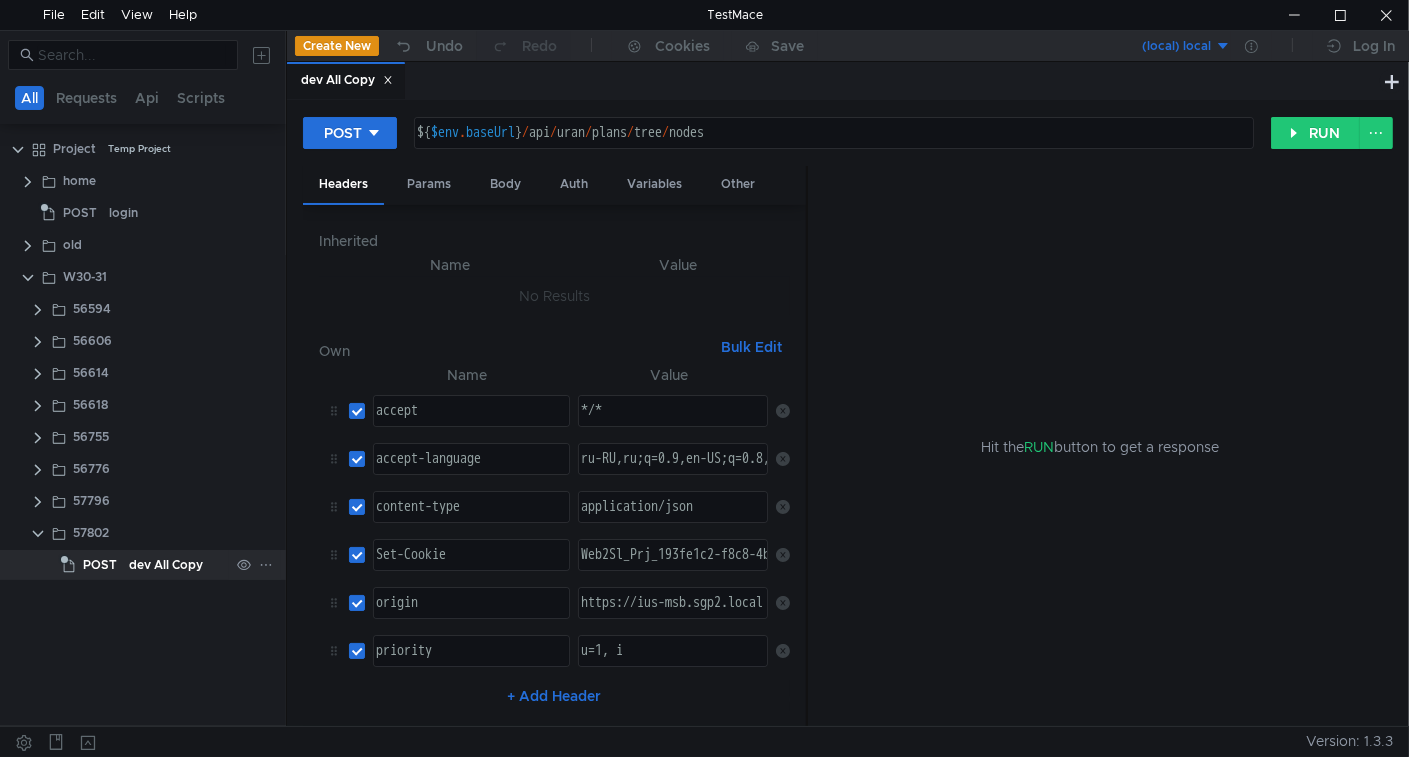 click on "POST" 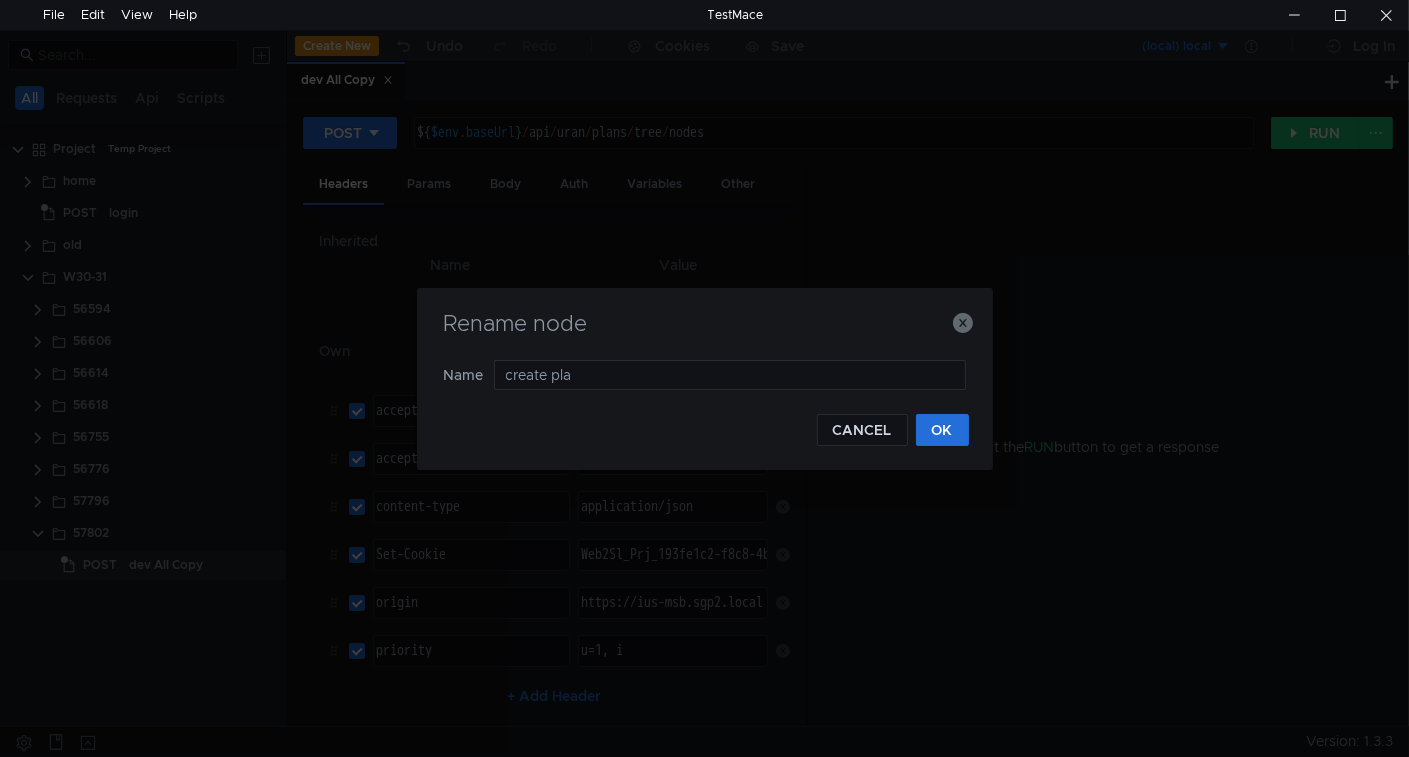 type on "create plan" 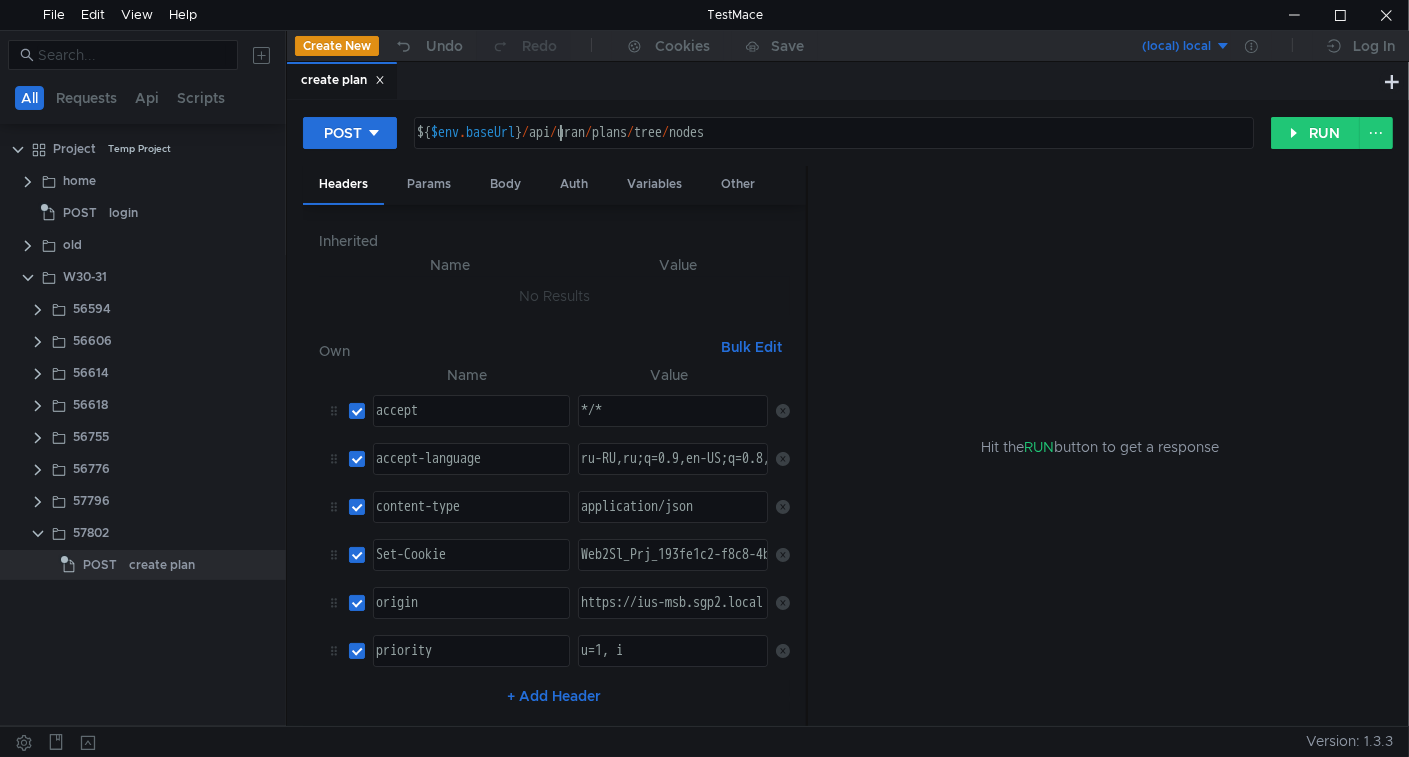 click on "${ $env . baseUrl } / api / uran / plans / tree / nodes" at bounding box center (832, 149) 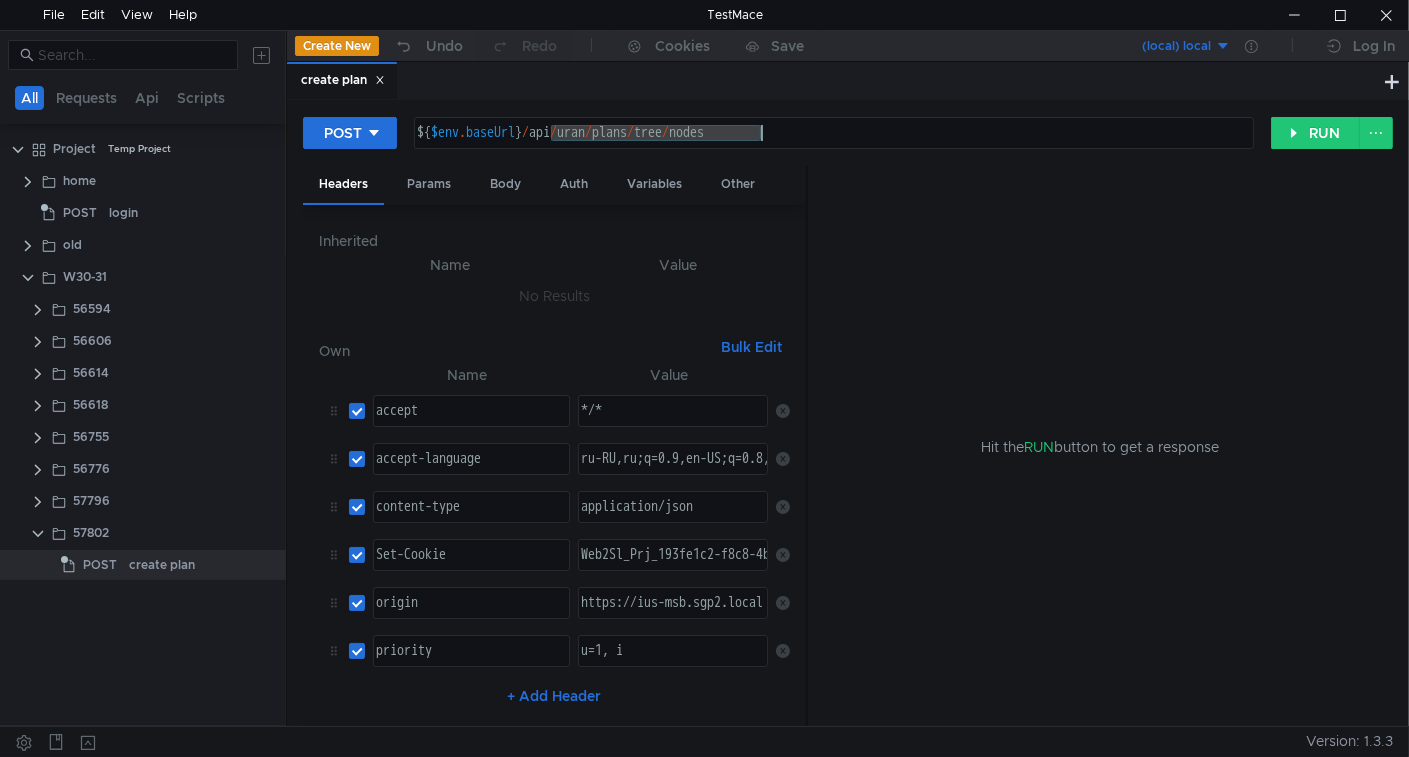 drag, startPoint x: 565, startPoint y: 130, endPoint x: 847, endPoint y: 110, distance: 282.70834 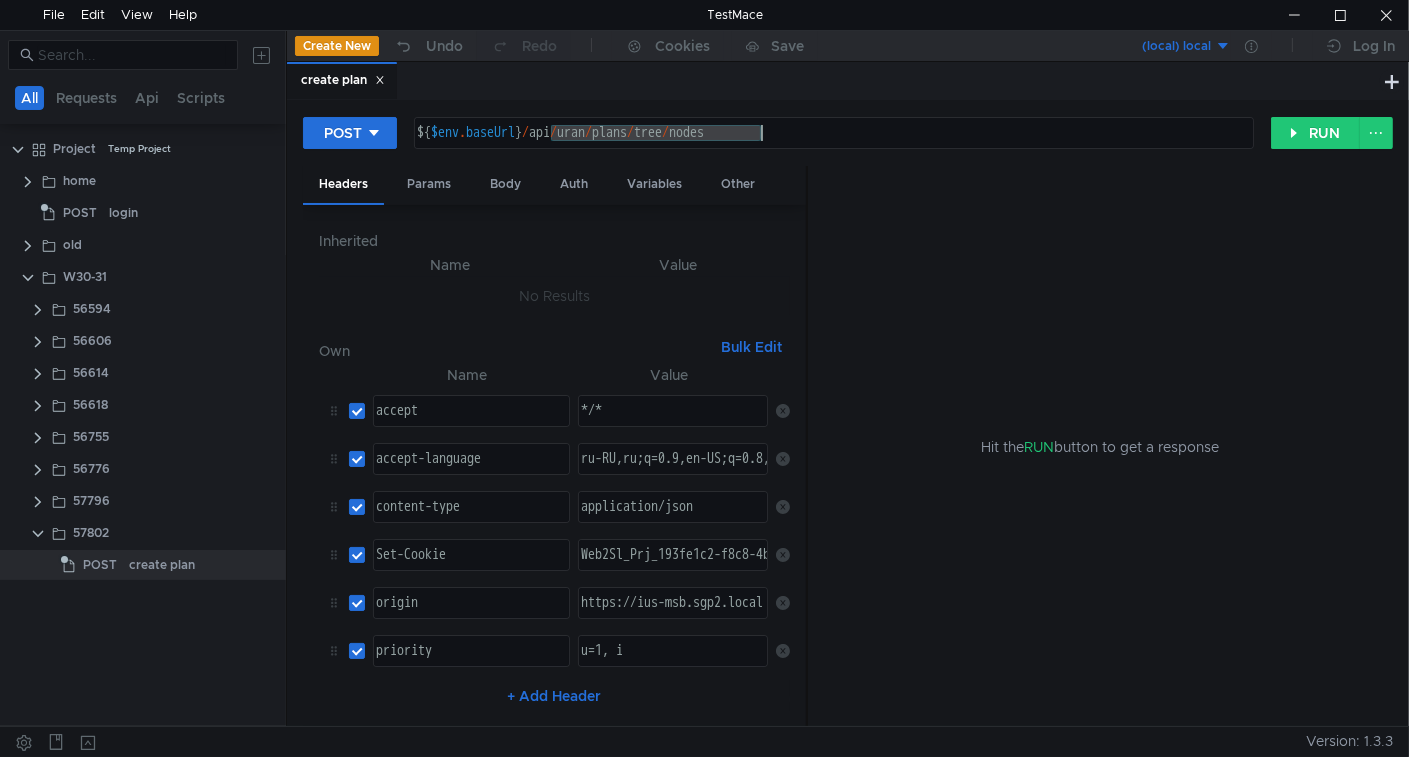 click on "POST ${$env.baseUrl}/api/uran/plans/tree/nodes ${ $env . baseUrl } / api / uran / plans / tree / nodes     הההההההההההההההההההההההההההההההההההההההההההההההההההההההההההההההההההההההההההההההההההההההההההההההההההההההההההההההההההההההההההההההההההההההההההההההההההההההההההההההההההההההההההההההההההההההההההההההההההההההההההההההההההההההההההההההההההההההההההההההההההההההההההההההה XXXXXXXXXXXXXXXXXXXXXXXXXXXXXXXXXXXXXXXXXXXXXXXXXXXXXXXXXXXXXXXXXXXXXXXXXXXXXXXXXXXXXXXXXXXXXXXXXXXXXXXXXXXXXXXXXXXXXXXXXXXXXXXXXXXXXXXXXXXXXXXXXXXXXXXXXXXXXXXXXXXXXXXXXXXXXXXXXXXXXXXXXXXXXXXXXXXXXXXXXXXXXXXXXXXXXXXXXXXXXXXXXXXXXXXXXXXXXXXXXXXXXXXXXXXXXXXX RUN  Headers   Params   Body   Auth   Variables   Other   Inherited  Name Value  No Results
Own  Bulk Edit      Name Value accept     */*" at bounding box center [848, 413] 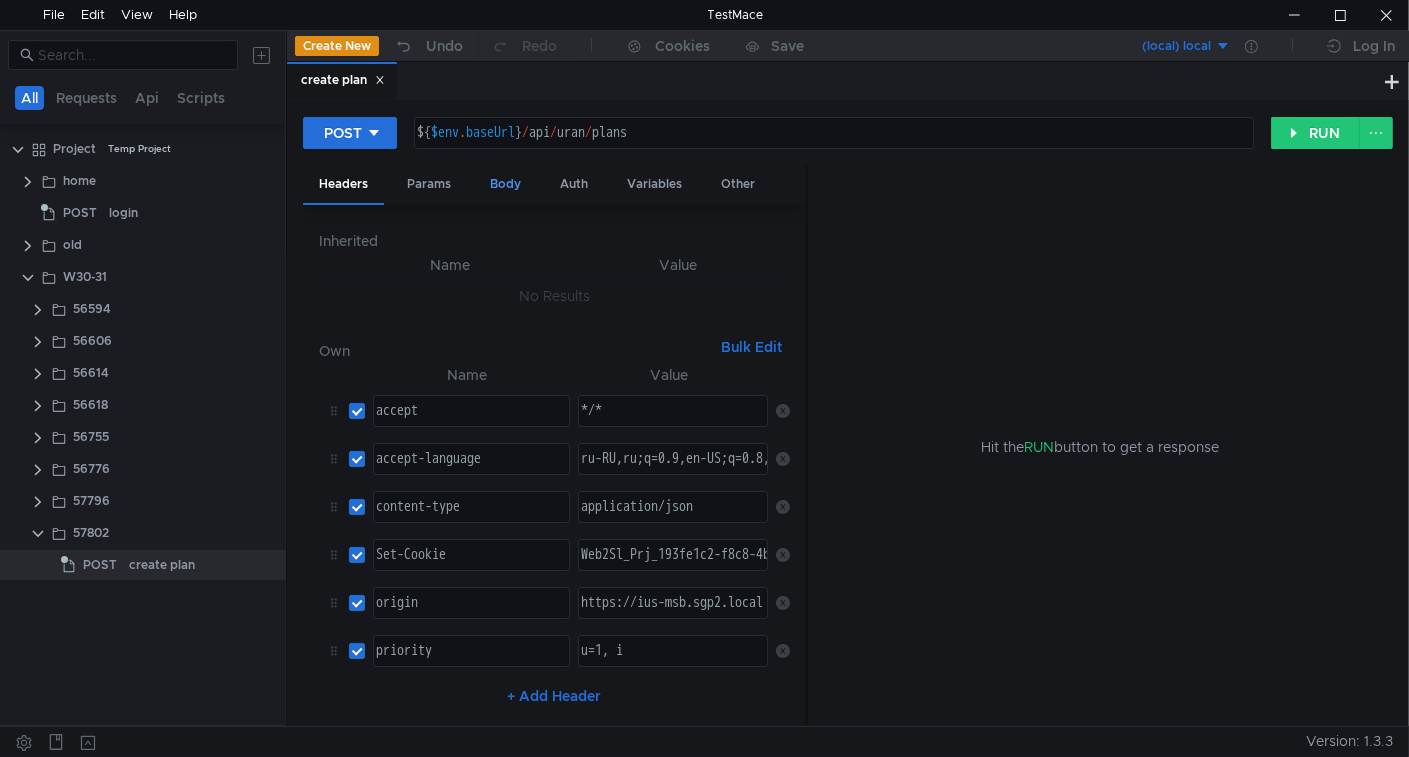 click on "Body" at bounding box center [505, 184] 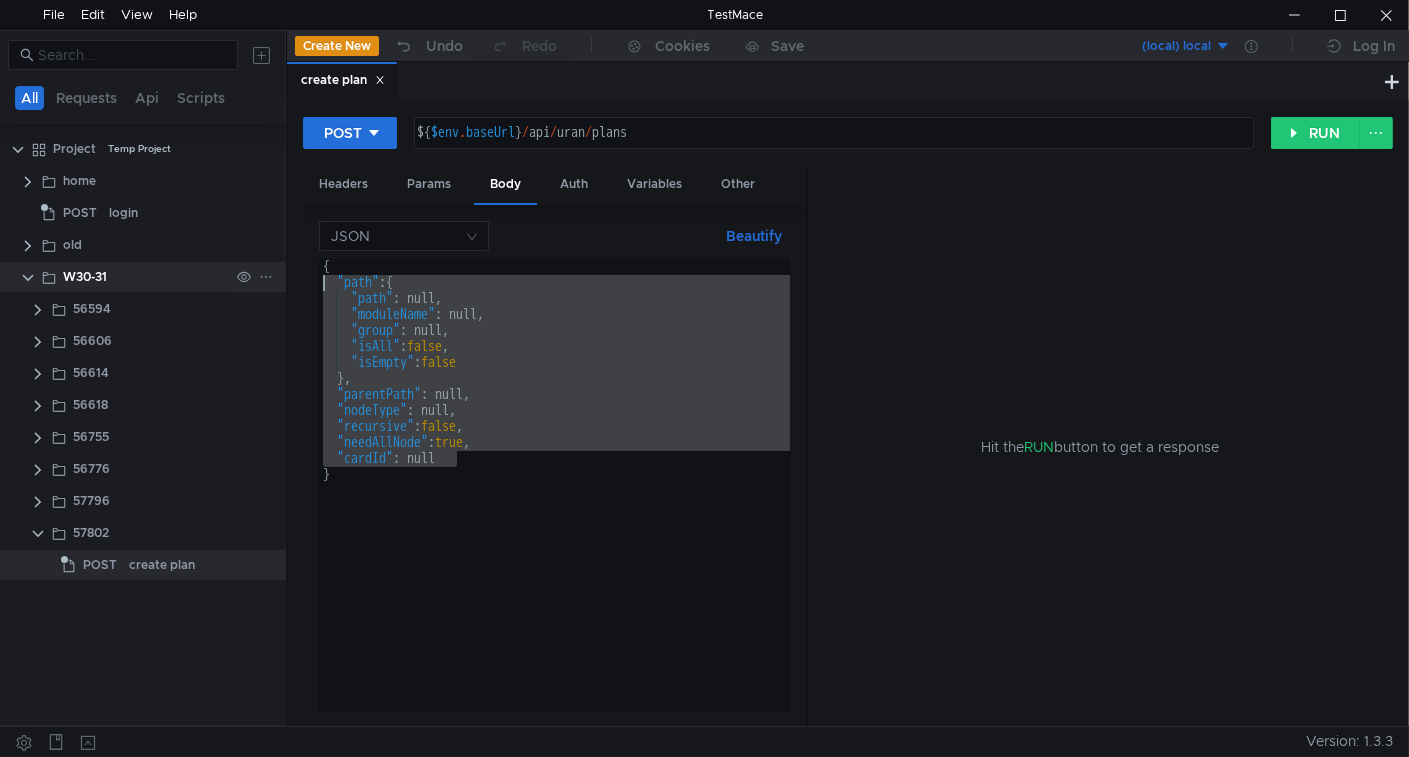 drag, startPoint x: 470, startPoint y: 457, endPoint x: 162, endPoint y: 277, distance: 356.7408 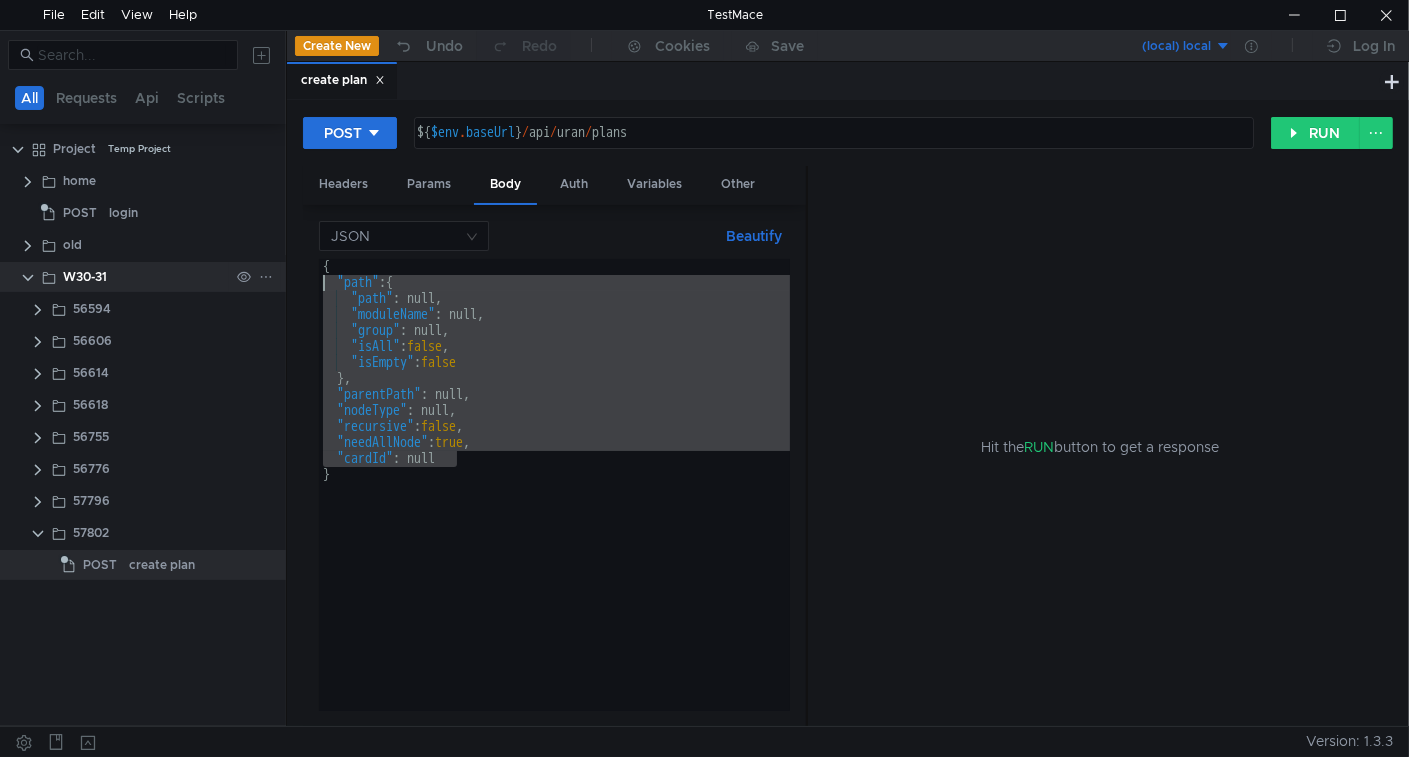 click on "All Requests Api Scripts
Project  Temp Project
home
POST  login
old
W30-31
56594
56606" at bounding box center [704, 378] 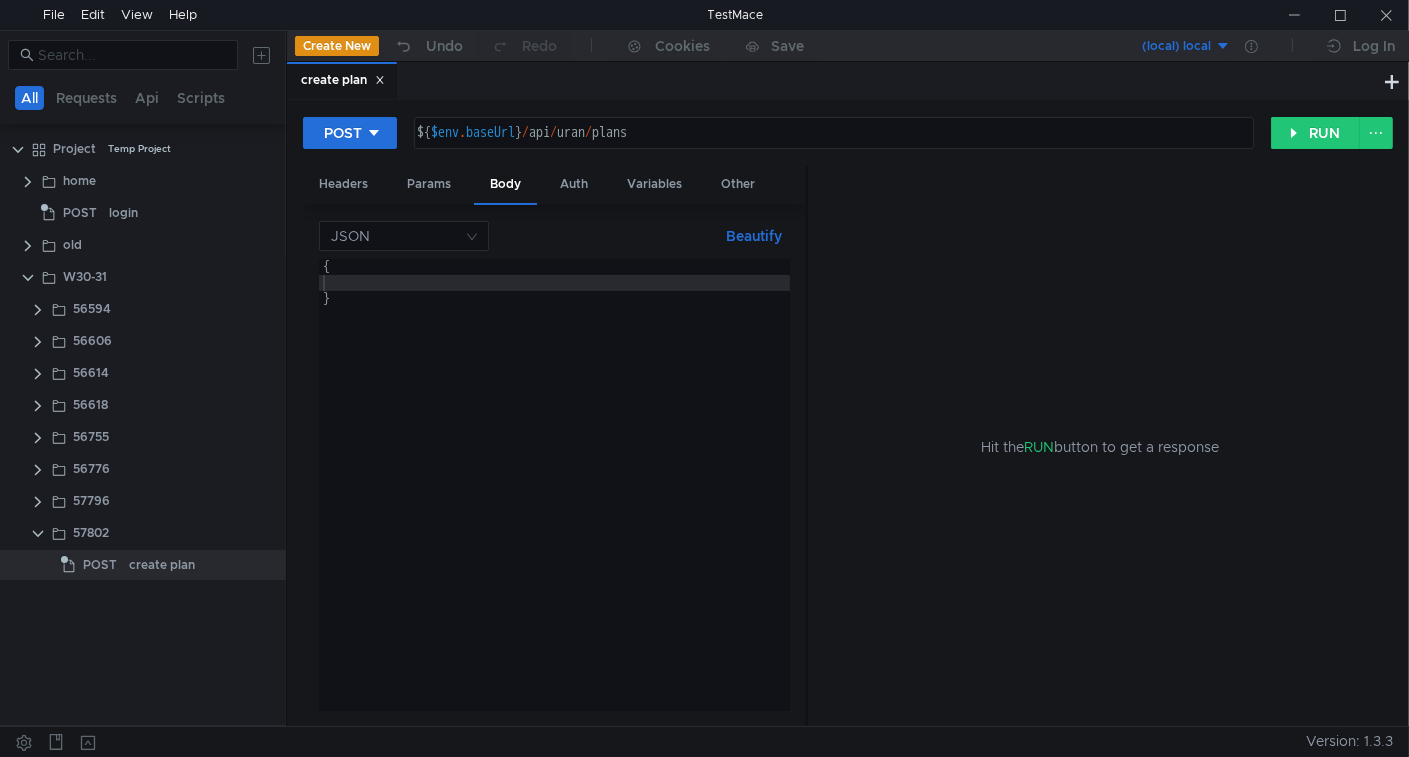 click on "{ }" at bounding box center (554, 500) 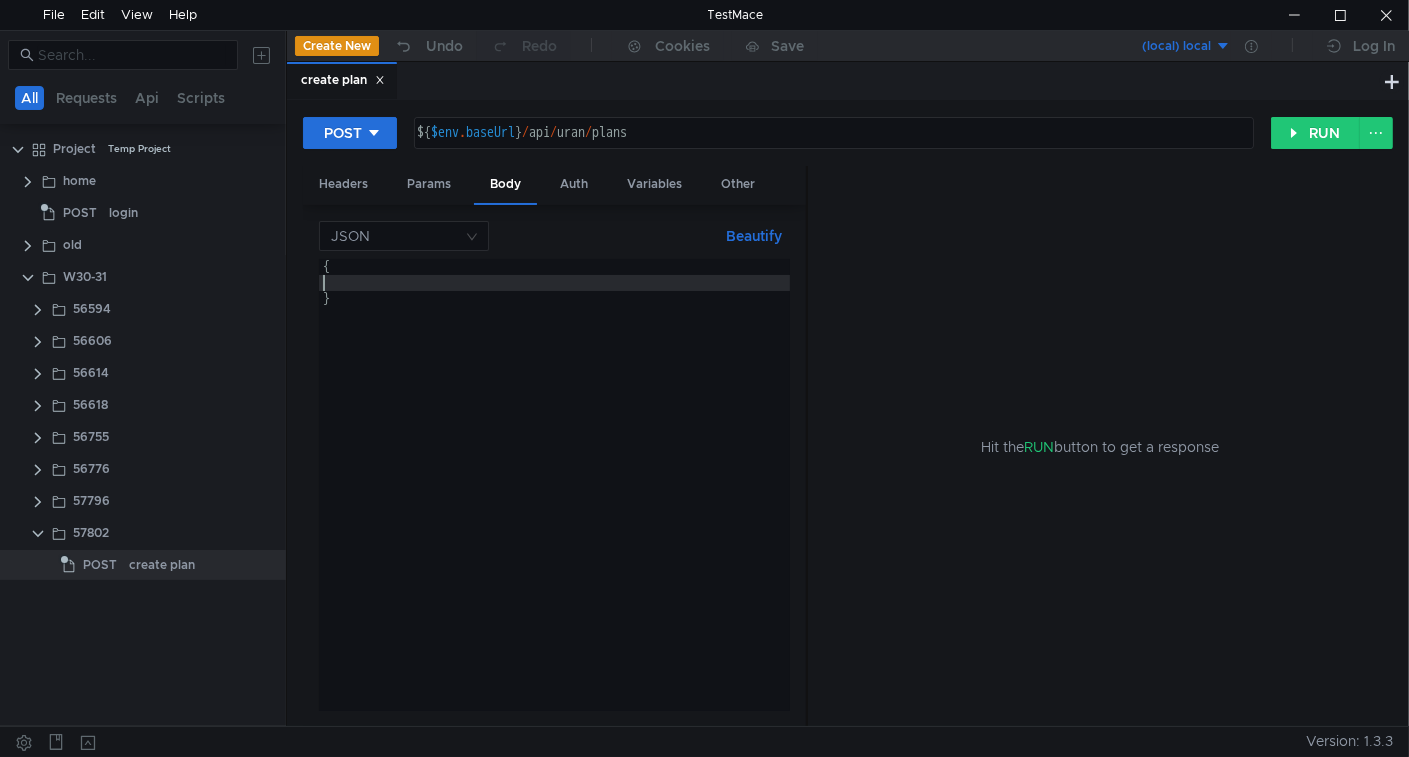 drag, startPoint x: 1342, startPoint y: 21, endPoint x: 1006, endPoint y: 208, distance: 384.5322 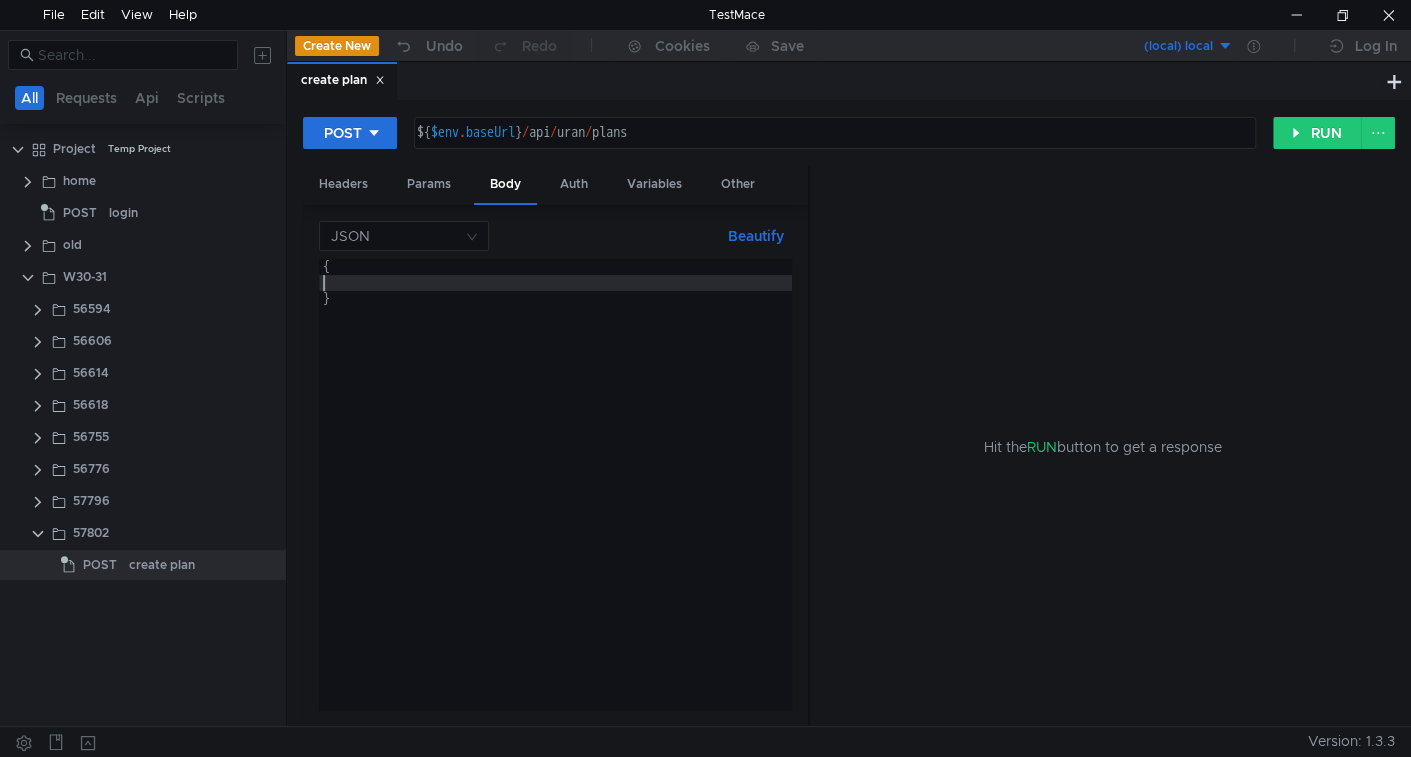 drag, startPoint x: 412, startPoint y: 281, endPoint x: 427, endPoint y: 289, distance: 17 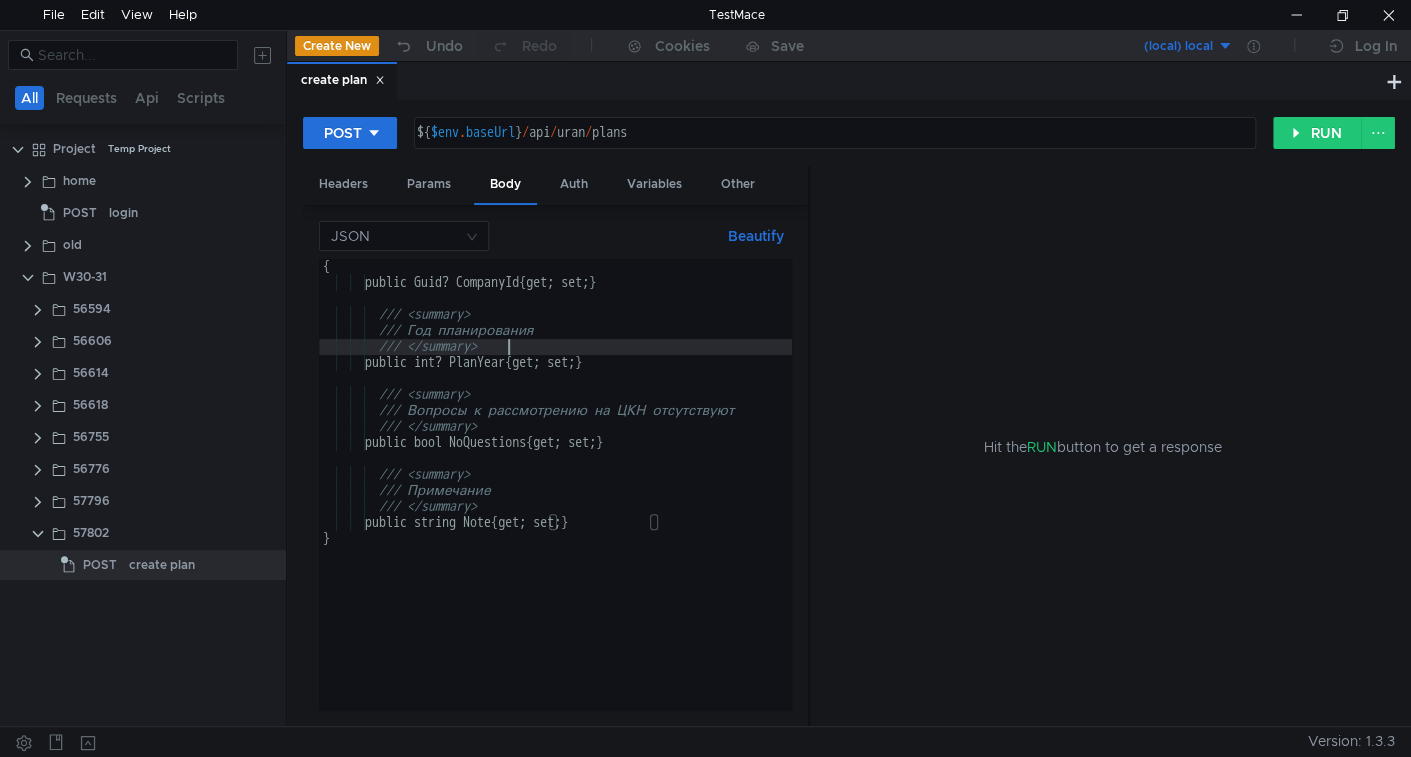 click on "{            public Guid? CompanyId  {  get; set;  }             /// <summary>             /// Год планирования             /// </summary>            public int? PlanYear  {  get; set;  }             /// <summary>             /// Вопросы к рассмотрению на ЦКН отсутствуют             /// </summary>            public bool NoQuestions  {  get; set;  }             /// <summary>             /// Примечание             /// </summary>            public string Note  {  get; set;  } }" at bounding box center (555, 500) 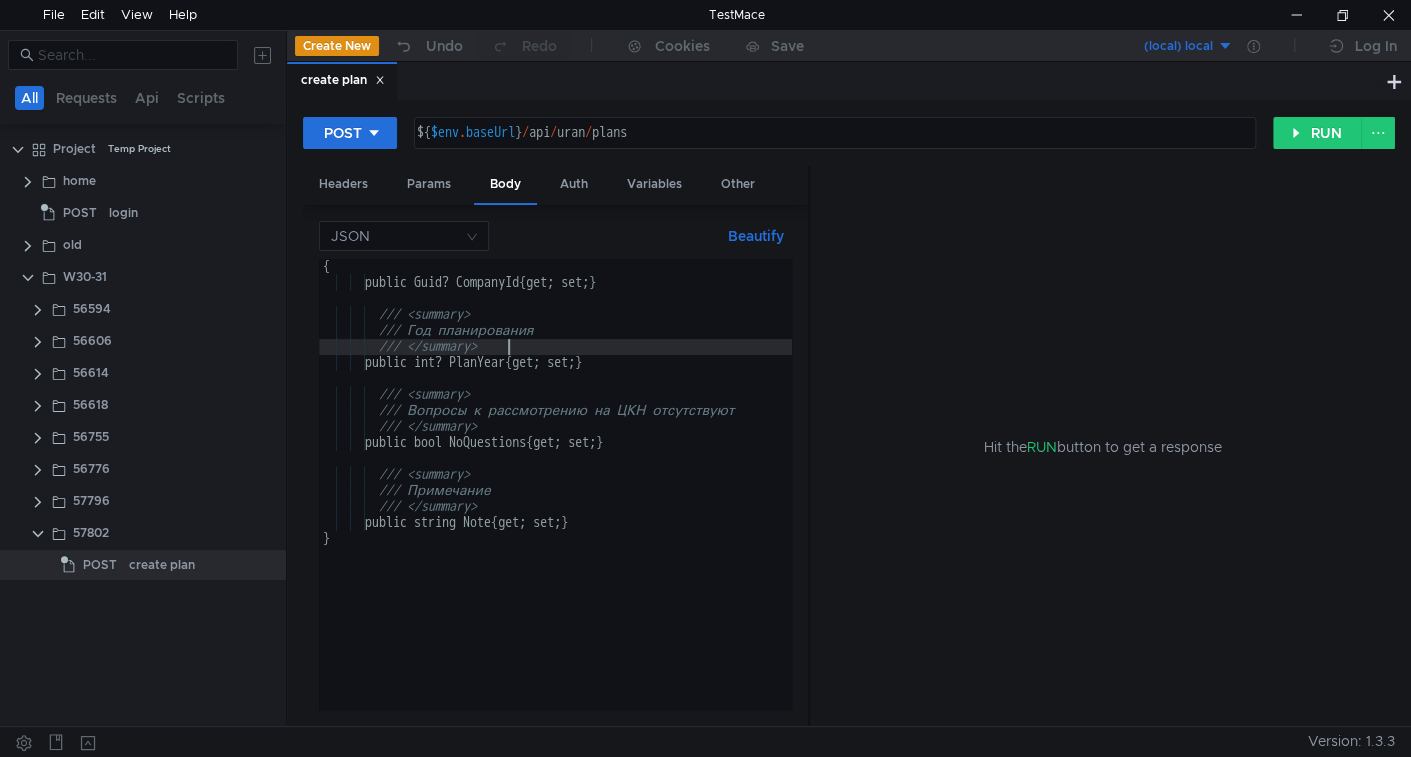 click on "{            public Guid? CompanyId  {  get; set;  }             /// <summary>             /// Год планирования             /// </summary>            public int? PlanYear  {  get; set;  }             /// <summary>             /// Вопросы к рассмотрению на ЦКН отсутствуют             /// </summary>            public bool NoQuestions  {  get; set;  }             /// <summary>             /// Примечание             /// </summary>            public string Note  {  get; set;  } }" at bounding box center [555, 500] 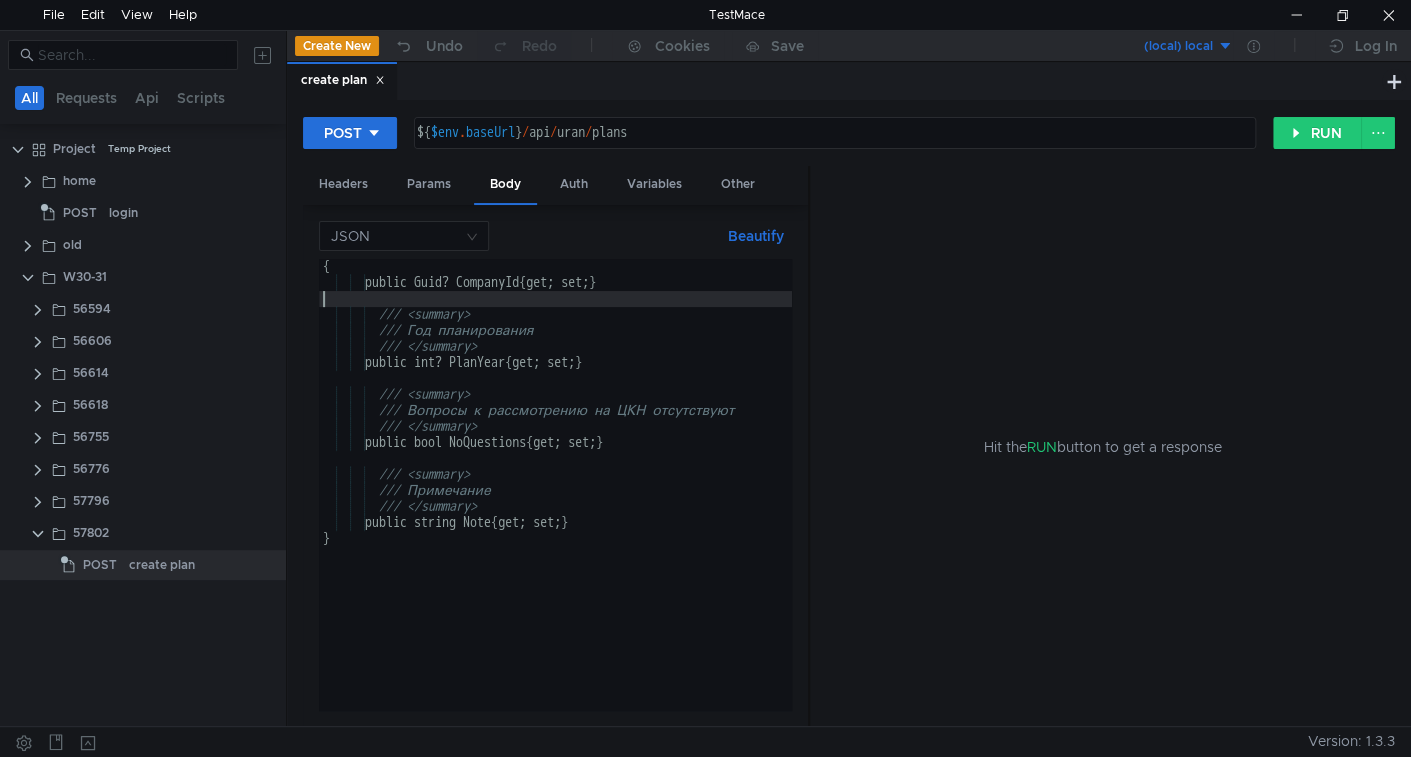click on "{            public Guid? CompanyId  {  get; set;  }             /// <summary>             /// Год планирования             /// </summary>            public int? PlanYear  {  get; set;  }             /// <summary>             /// Вопросы к рассмотрению на ЦКН отсутствуют             /// </summary>            public bool NoQuestions  {  get; set;  }             /// <summary>             /// Примечание             /// </summary>            public string Note  {  get; set;  } }" at bounding box center (555, 500) 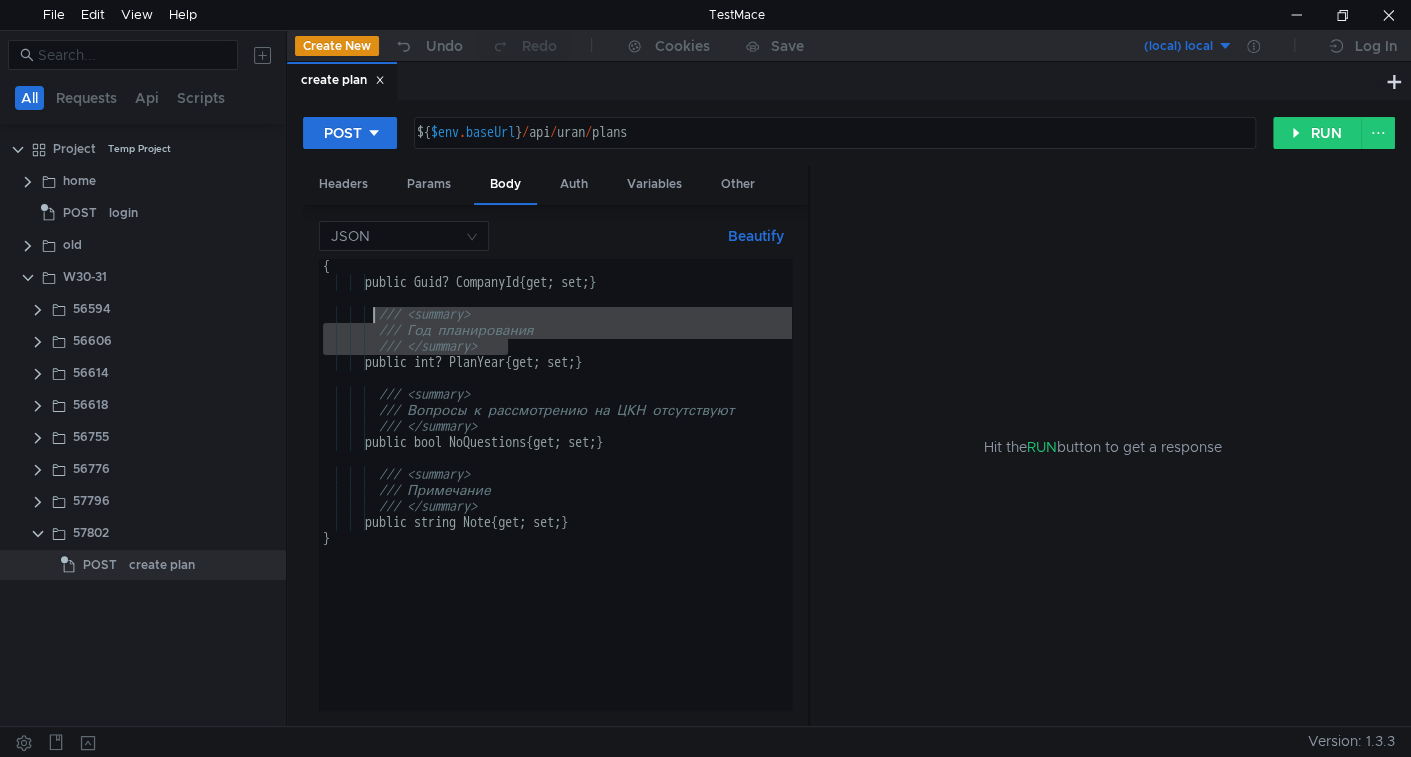 type on "/// <summary>" 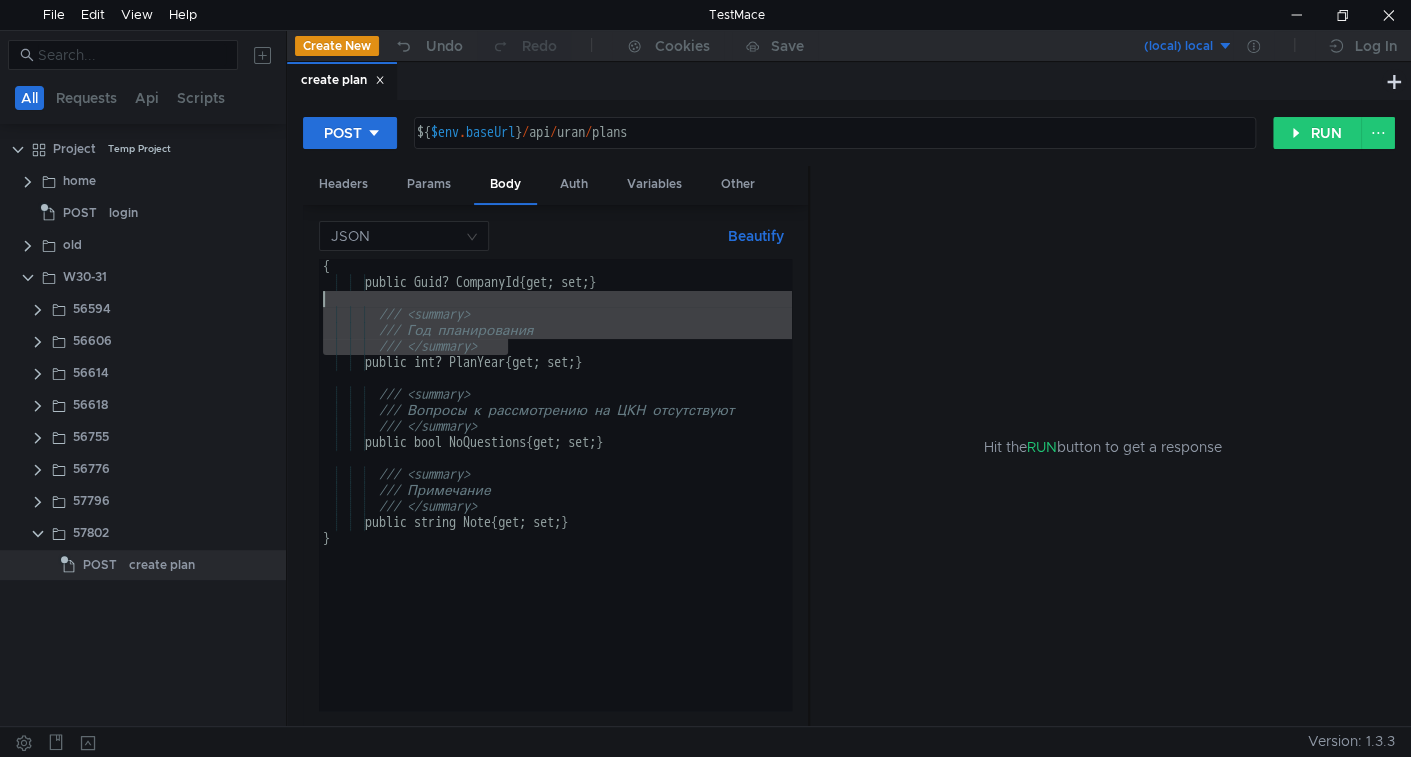 type on "public int? PlanYear { get; set; }" 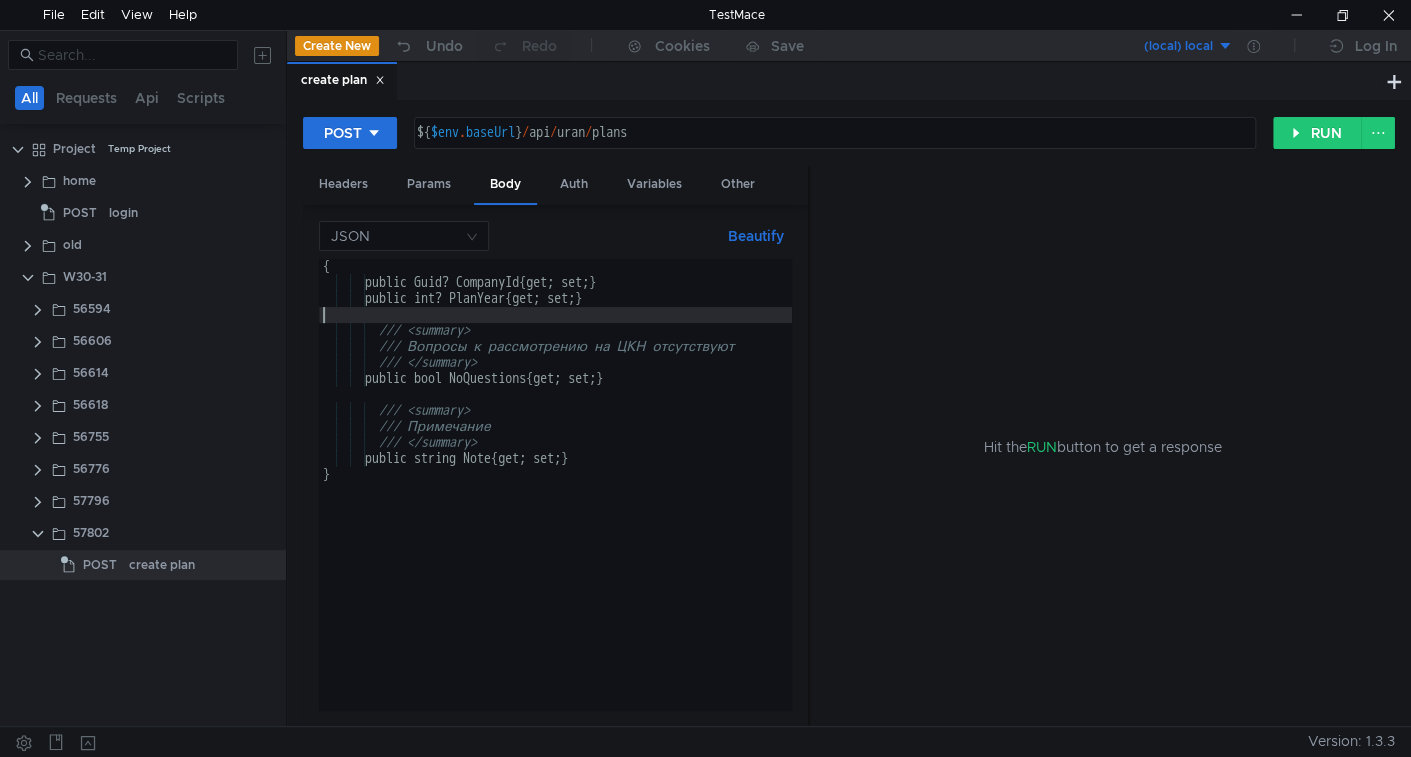type on "/// <summary>" 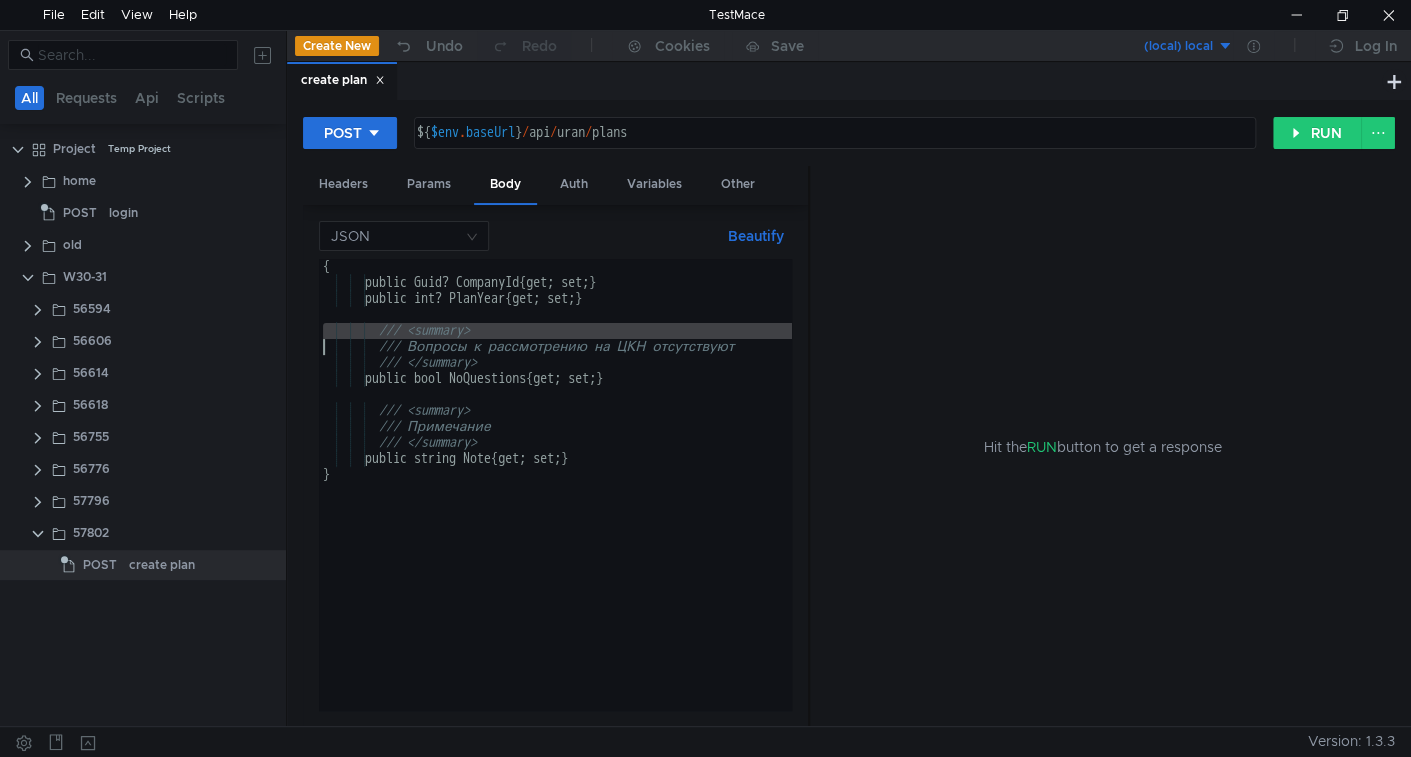type on "/// <summary>" 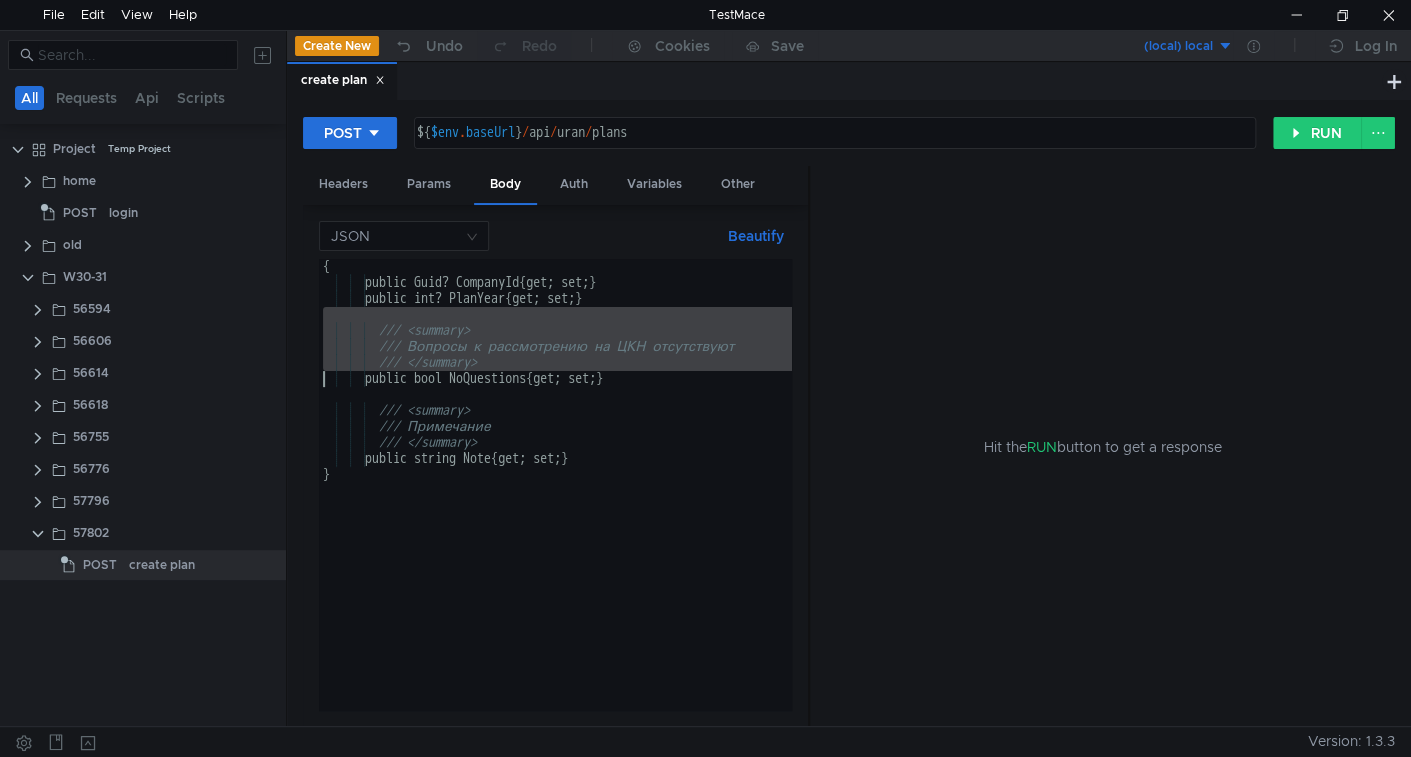 type on "/// Вопросы к рассмотрению на ЦКН отсутствуют
/// </summary>" 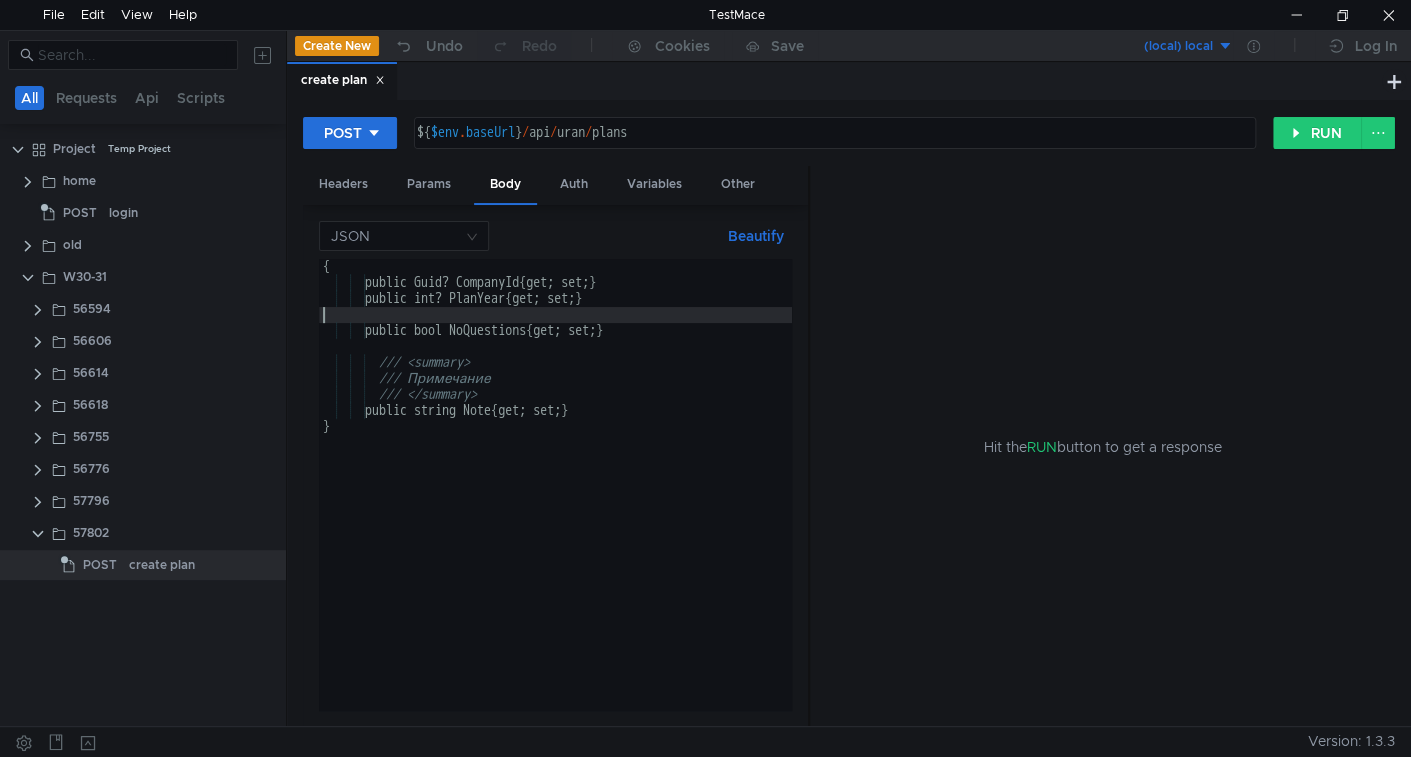 type on "public bool NoQuestions { get; set; }" 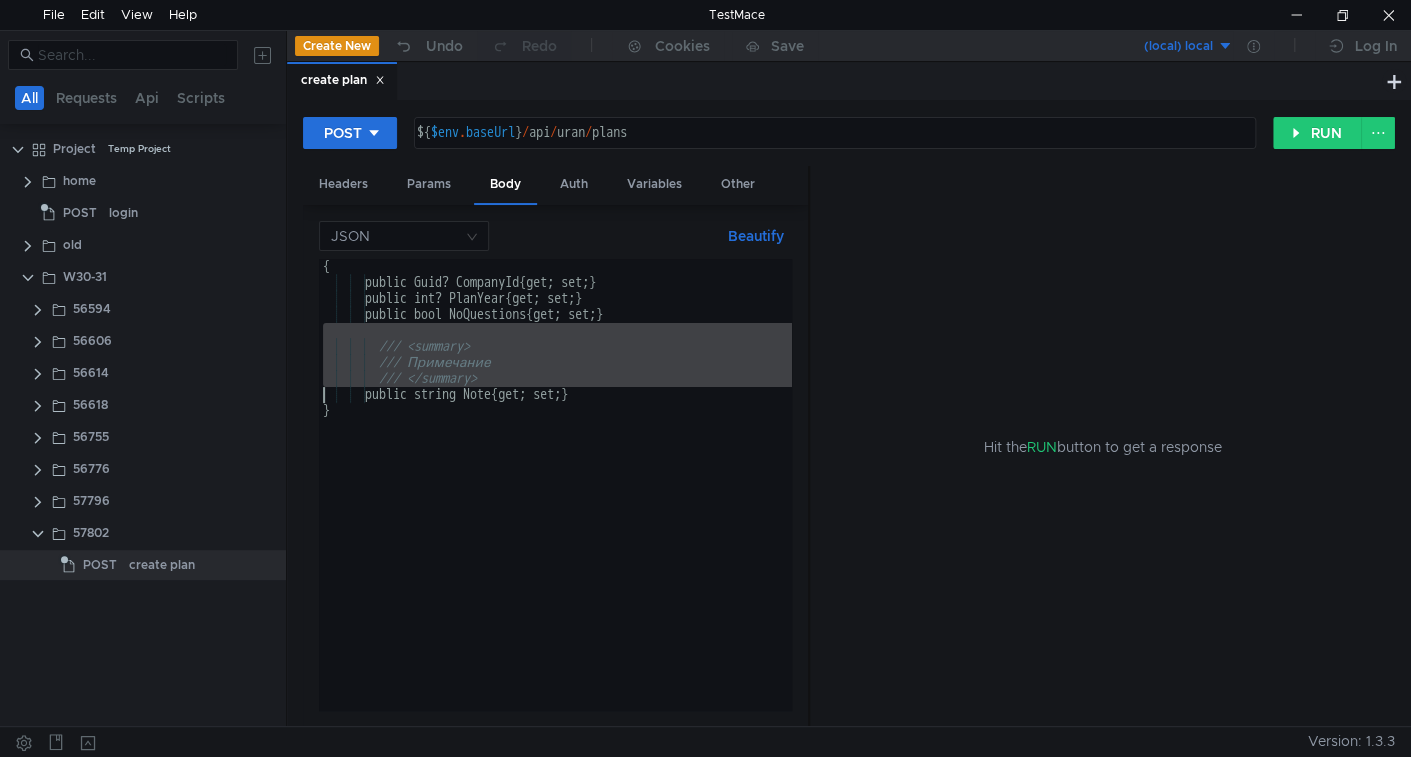 type on "/// Примечание
/// </summary>" 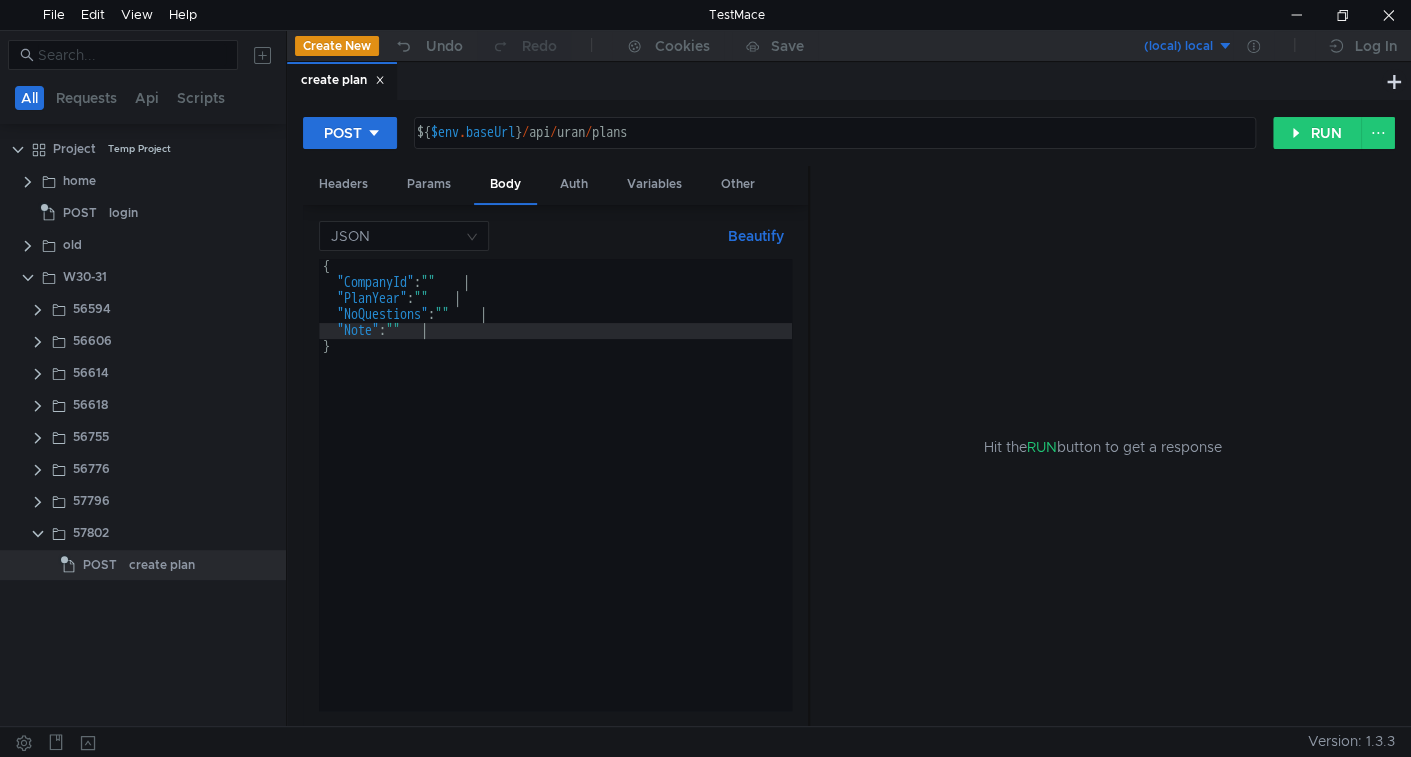 scroll, scrollTop: 0, scrollLeft: 6, axis: horizontal 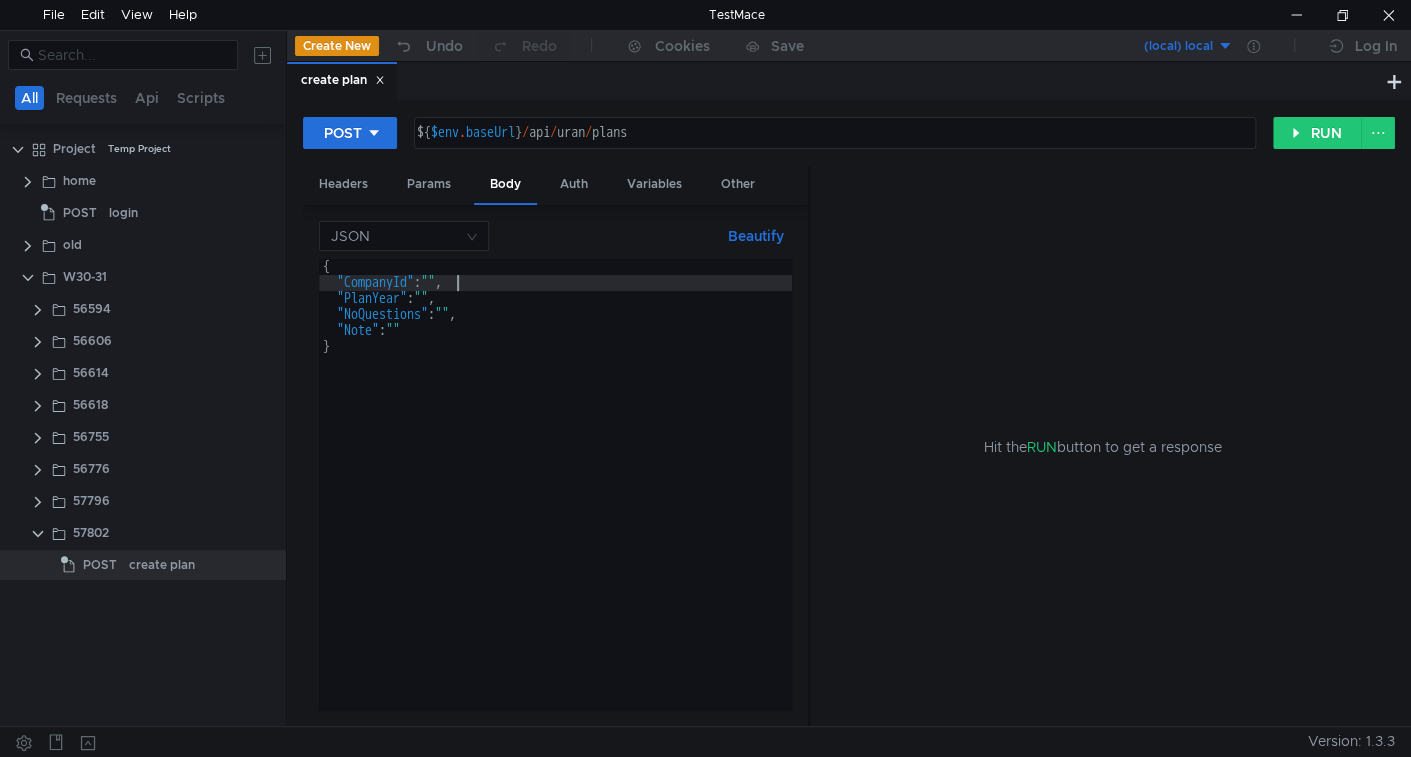click on "{    "CompanyId" :  "" ,    "PlanYear" :  "" ,    "NoQuestions" :  "" ,    "Note" :  "" }" at bounding box center [555, 500] 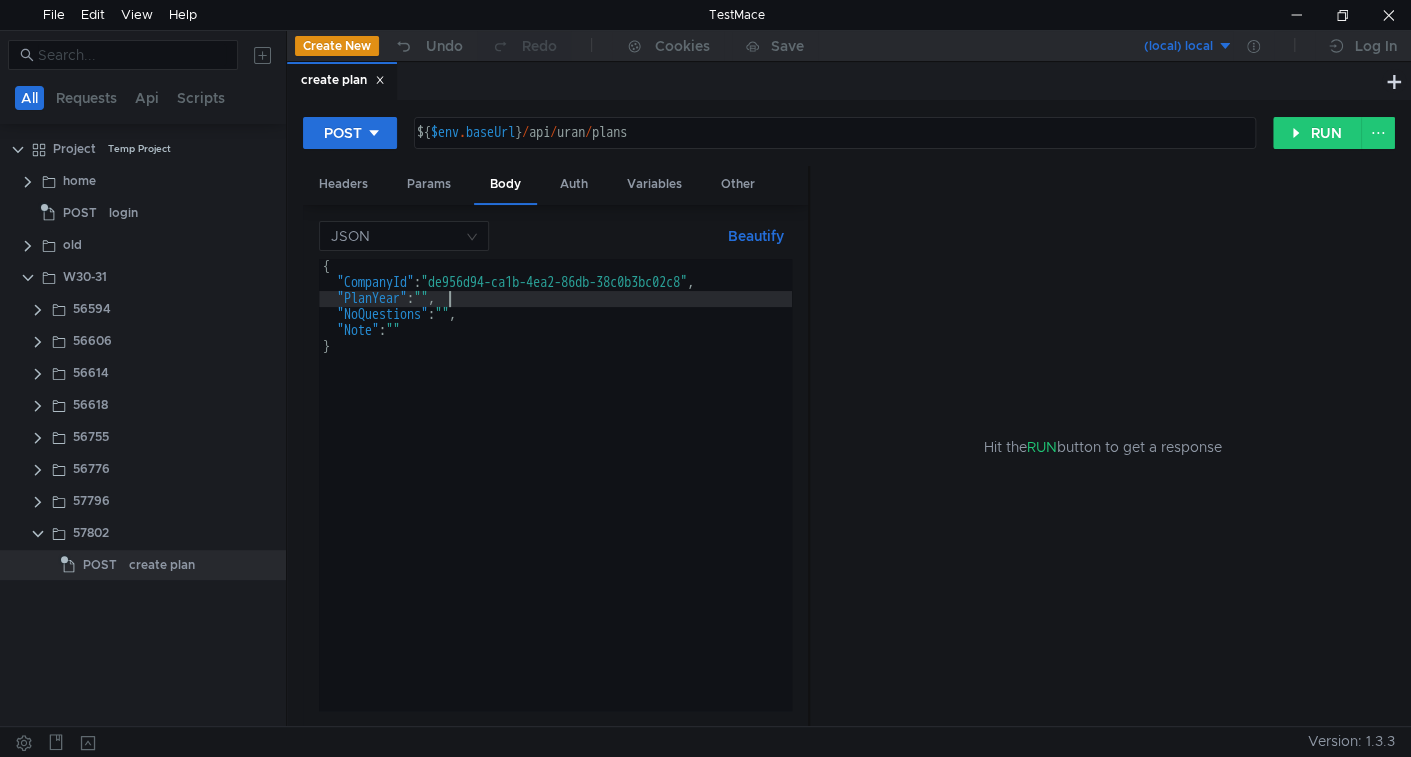 click on "{    "CompanyId" :  "[GUID]" ,    "PlanYear" :  "" ,    "NoQuestions" :  "" ,    "Note" :  "" }" at bounding box center [555, 500] 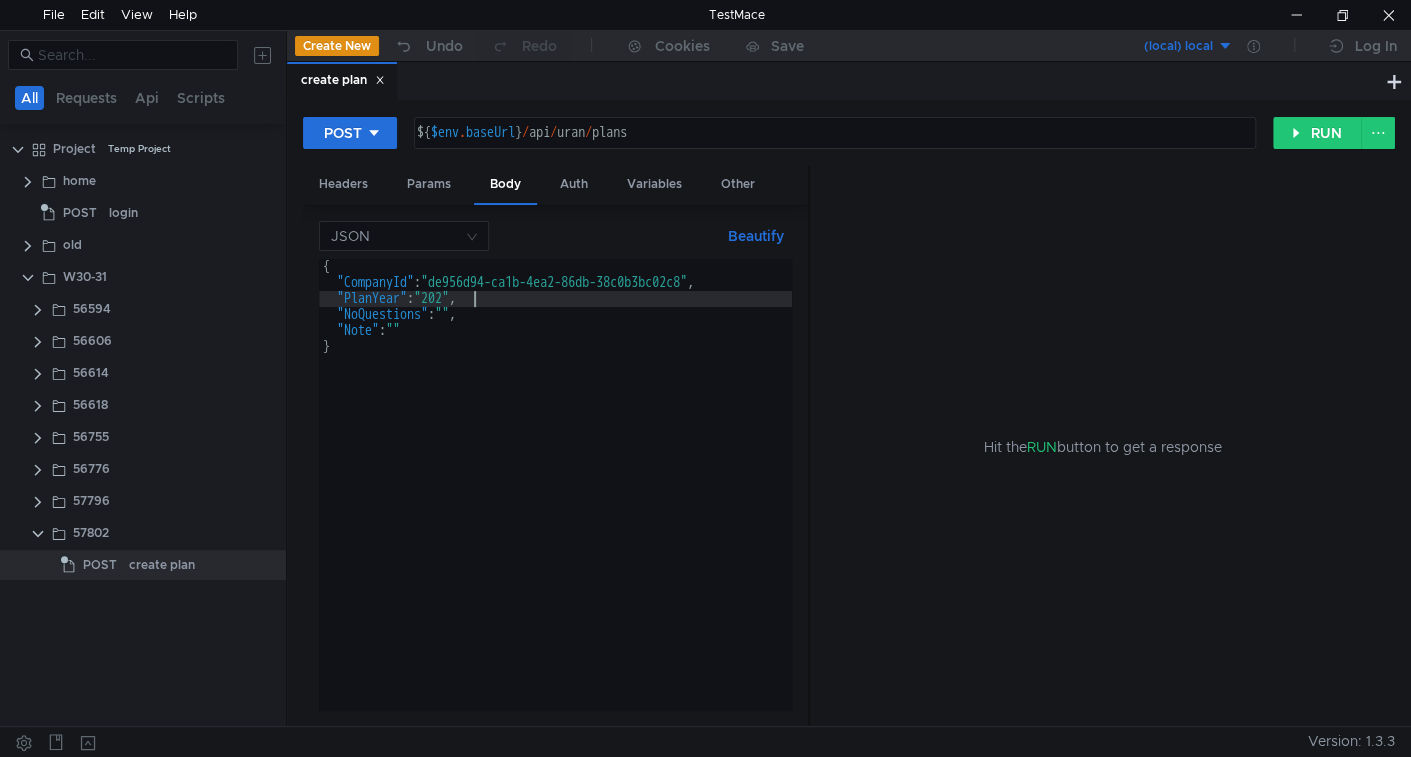 scroll, scrollTop: 0, scrollLeft: 11, axis: horizontal 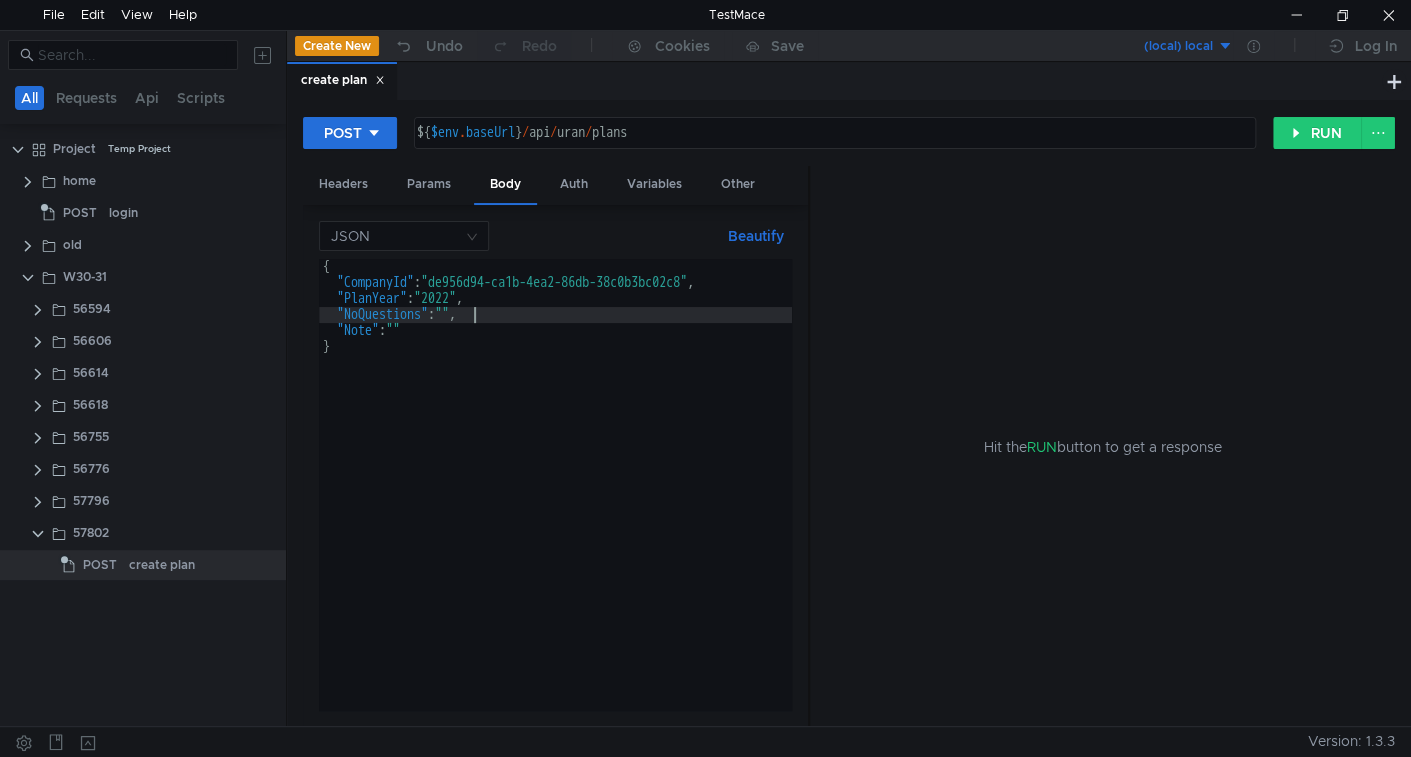 click on "{    "CompanyId" :  "de956d94-ca1b-4ea2-86db-38c0b3bc02c8" ,    "PlanYear" :  "2022" ,    "NoQuestions" :  "" ,    "Note" :  "" }" at bounding box center (555, 500) 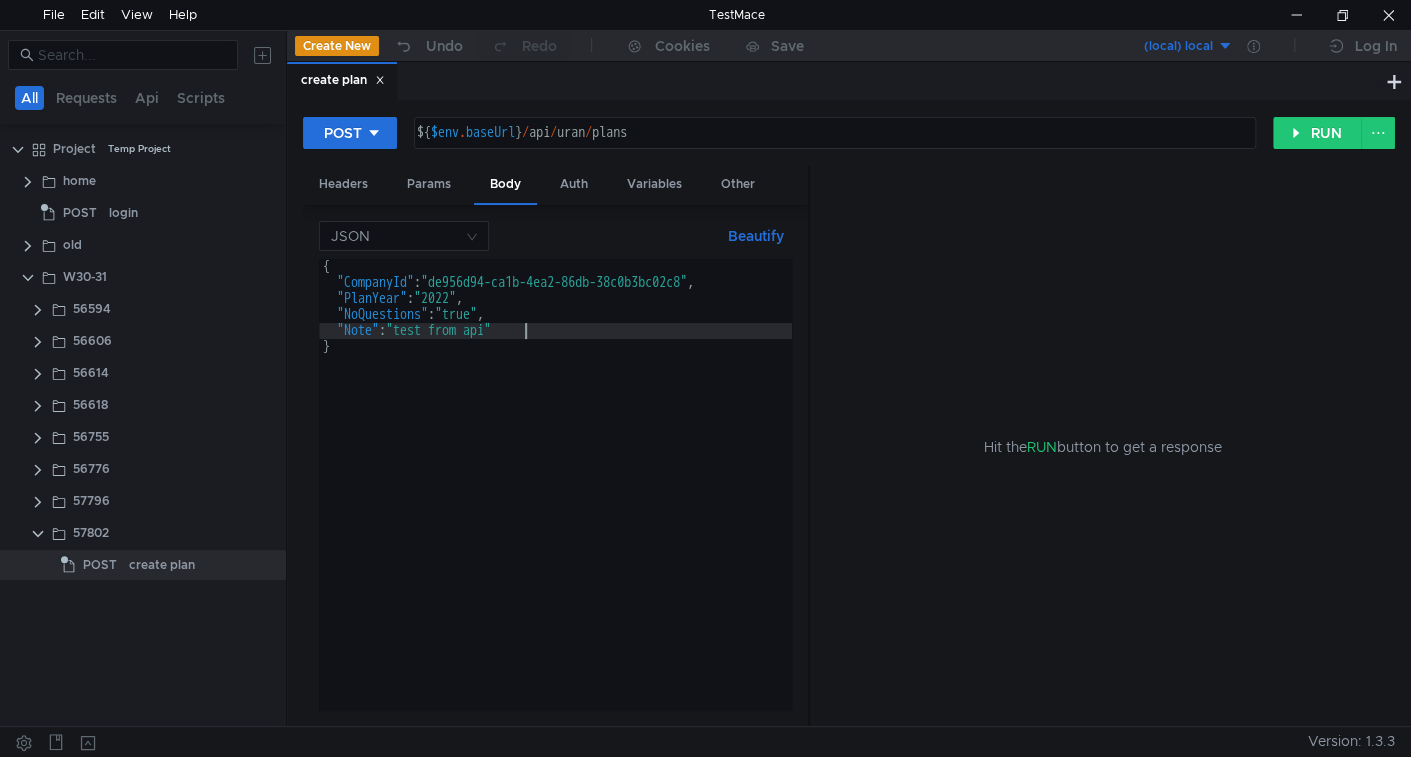 scroll, scrollTop: 0, scrollLeft: 13, axis: horizontal 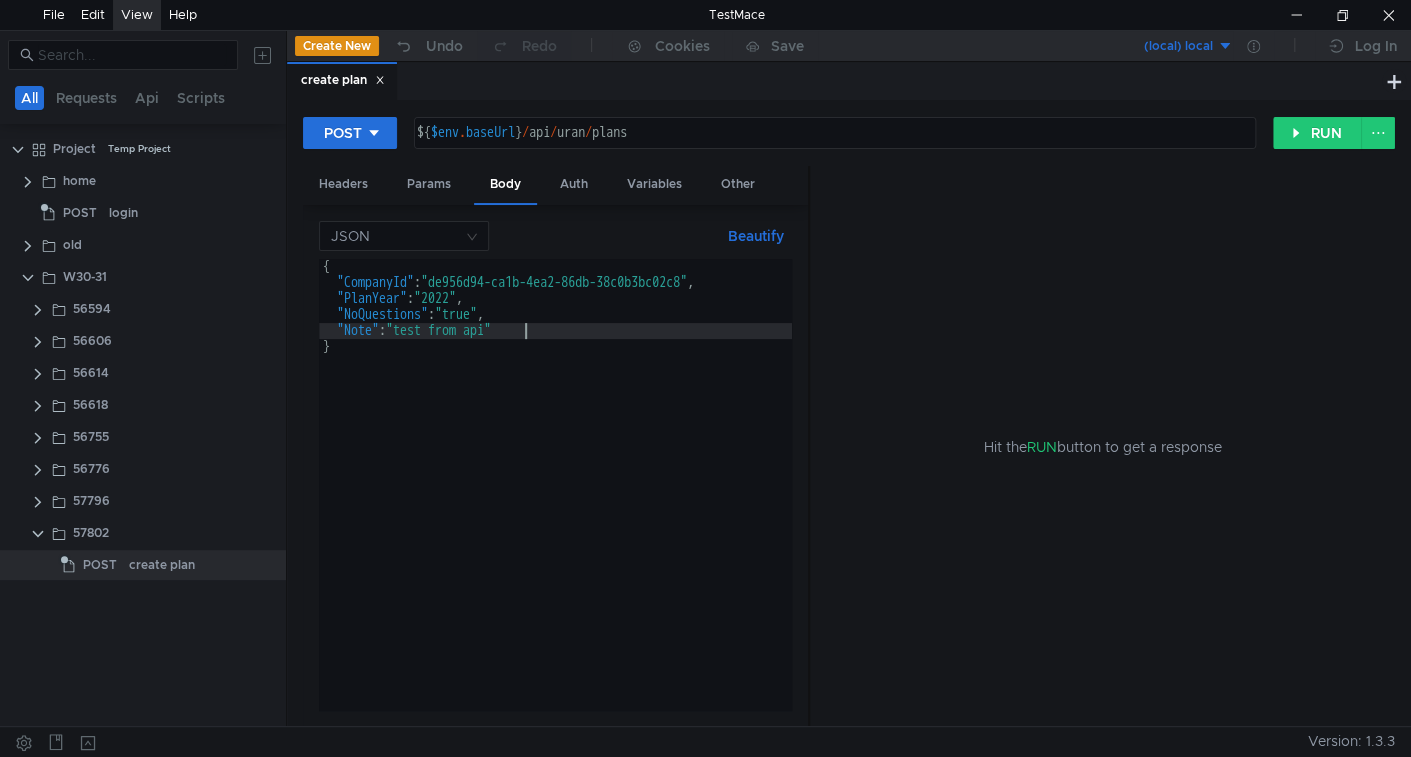 type on ""Note": "test from api"" 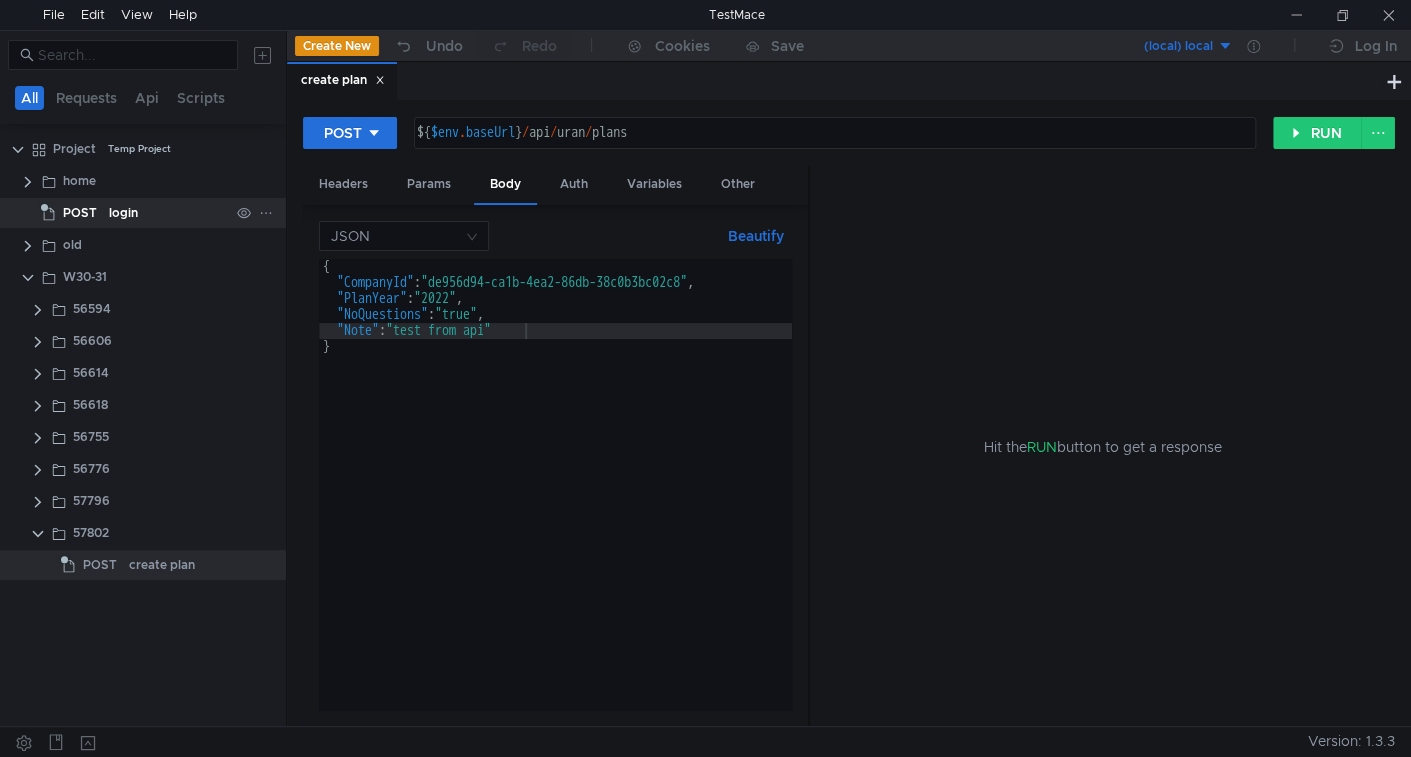 click on "login" 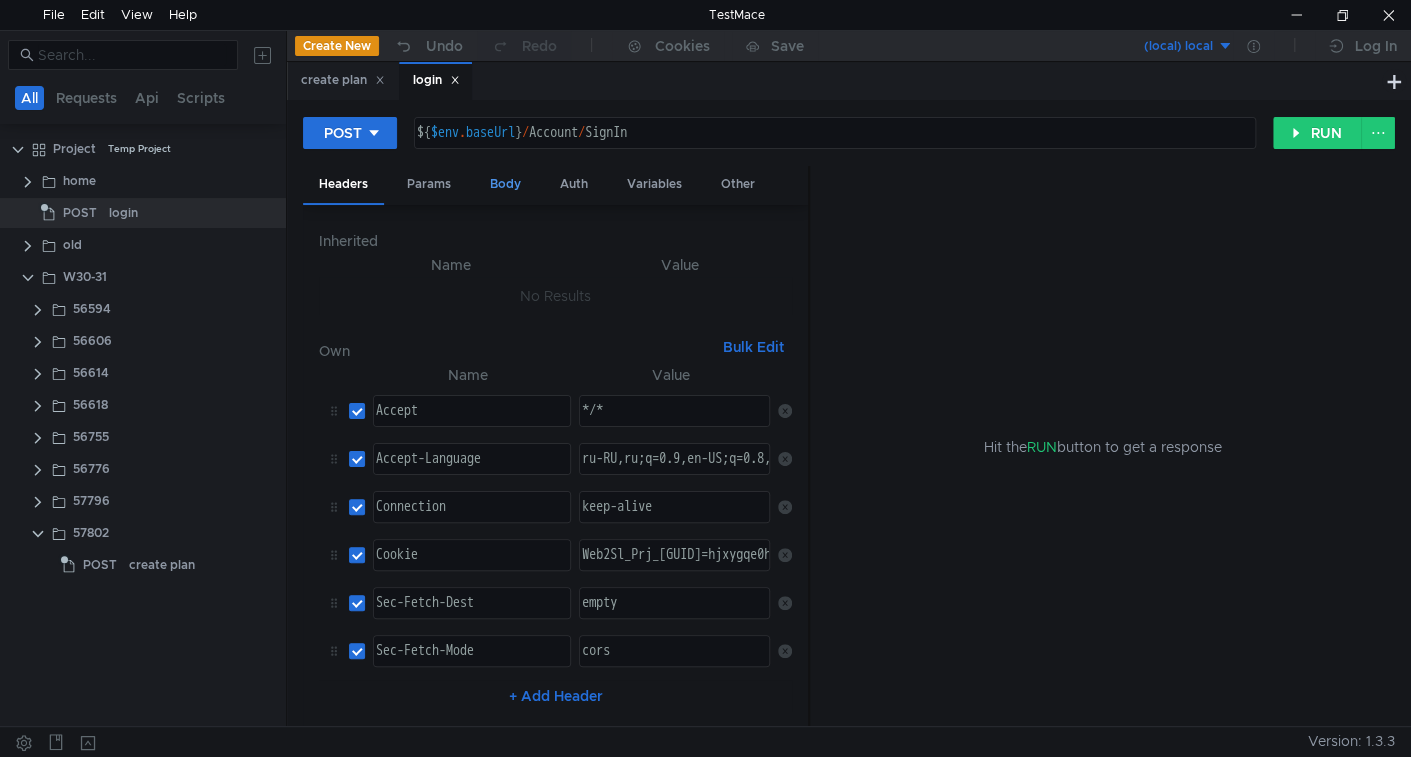 click on "Body" at bounding box center (505, 184) 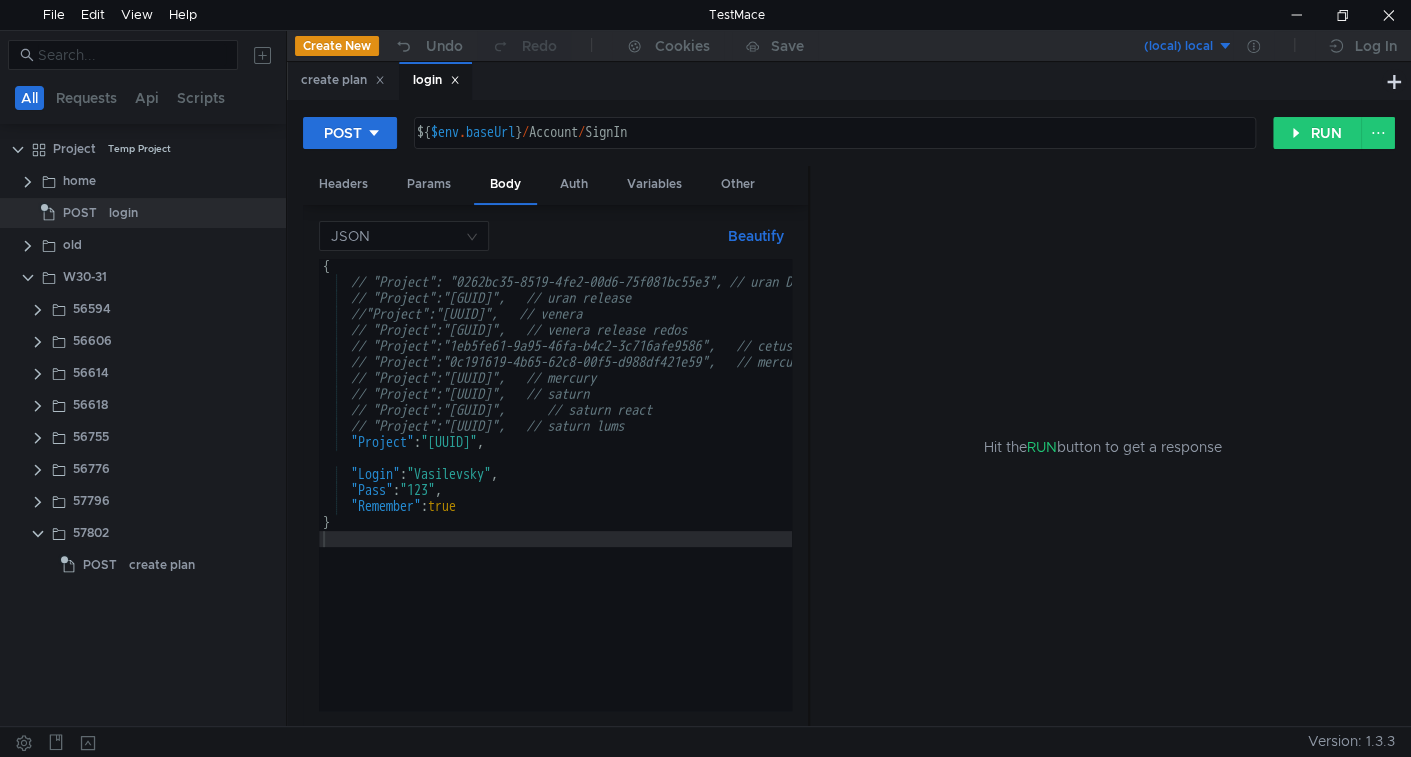 click 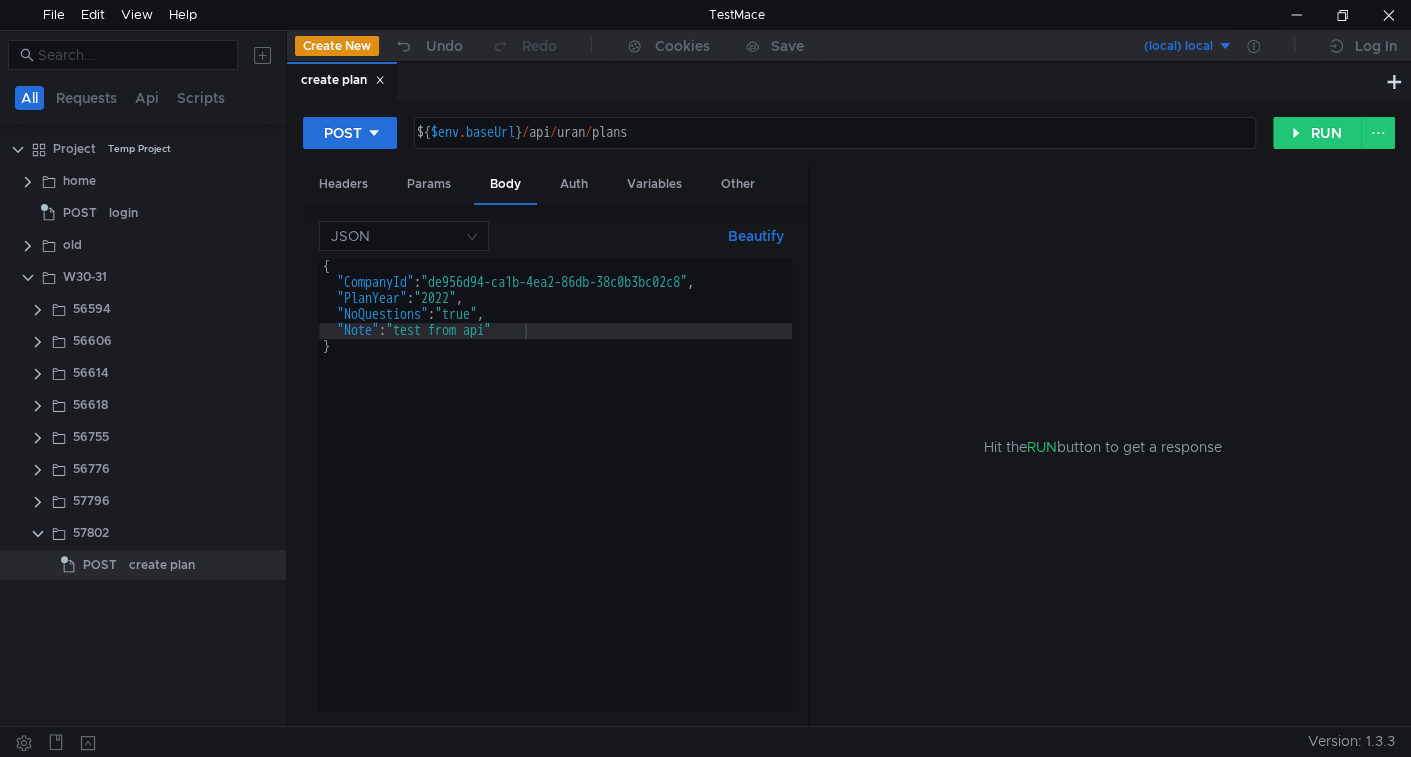 click on "{    "CompanyId" :  "[GUID]" ,    "PlanYear" :  "2022" ,    "NoQuestions" :  "true" ,    "Note" :  "test from api" }" at bounding box center (555, 500) 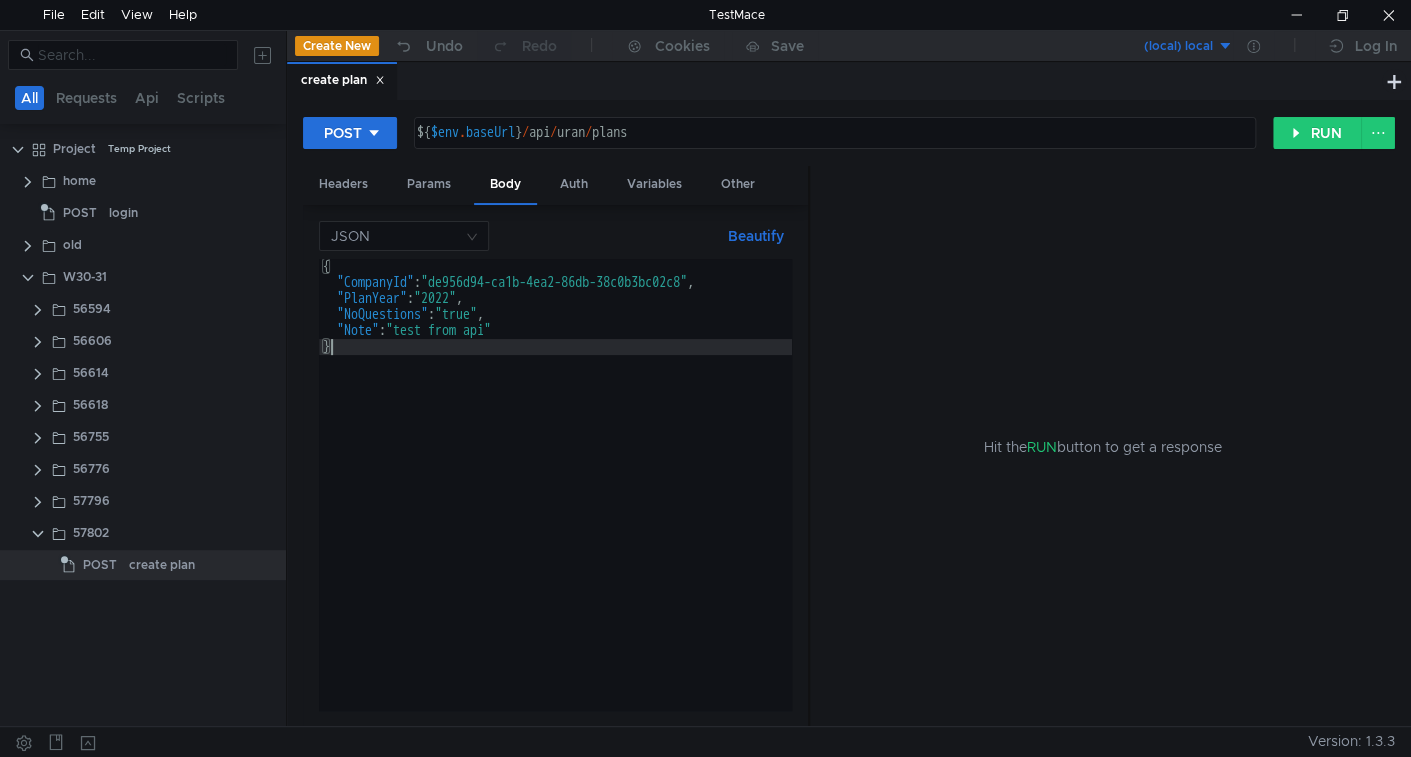 click on "POST ${$env.baseUrl}/api/uran/plans ${ $env . baseUrl } / api / uran / plans     הההההההההההההההההההההההההההההההההההההההההההההההההההההההההההההההההההההההההההההההההההההההההההההההההההההההההההההההההההההההההההההההההההההההההההההההההההההההההההההההההההההההההההההההההההההההההההההההההההההההההההההההההההההההההההההההההההההההההההההההההההההההההההההההה XXXXXXXXXXXXXXXXXXXXXXXXXXXXXXXXXXXXXXXXXXXXXXXXXXXXXXXXXXXXXXXXXXXXXXXXXXXXXXXXXXXXXXXXXXXXXXXXXXXXXXXXXXXXXXXXXXXXXXXXXXXXXXXXXXXXXXXXXXXXXXXXXXXXXXXXXXXXXXXXXXXXXXXXXXXXXXXXXXXXXXXXXXXXXXXXXXXXXXXXXXXXXXXXXXXXXXXXXXXXXXXXXXXXXXXXXXXXXXXXXXXXXXXXXXXXXXXX RUN" at bounding box center [849, 141] 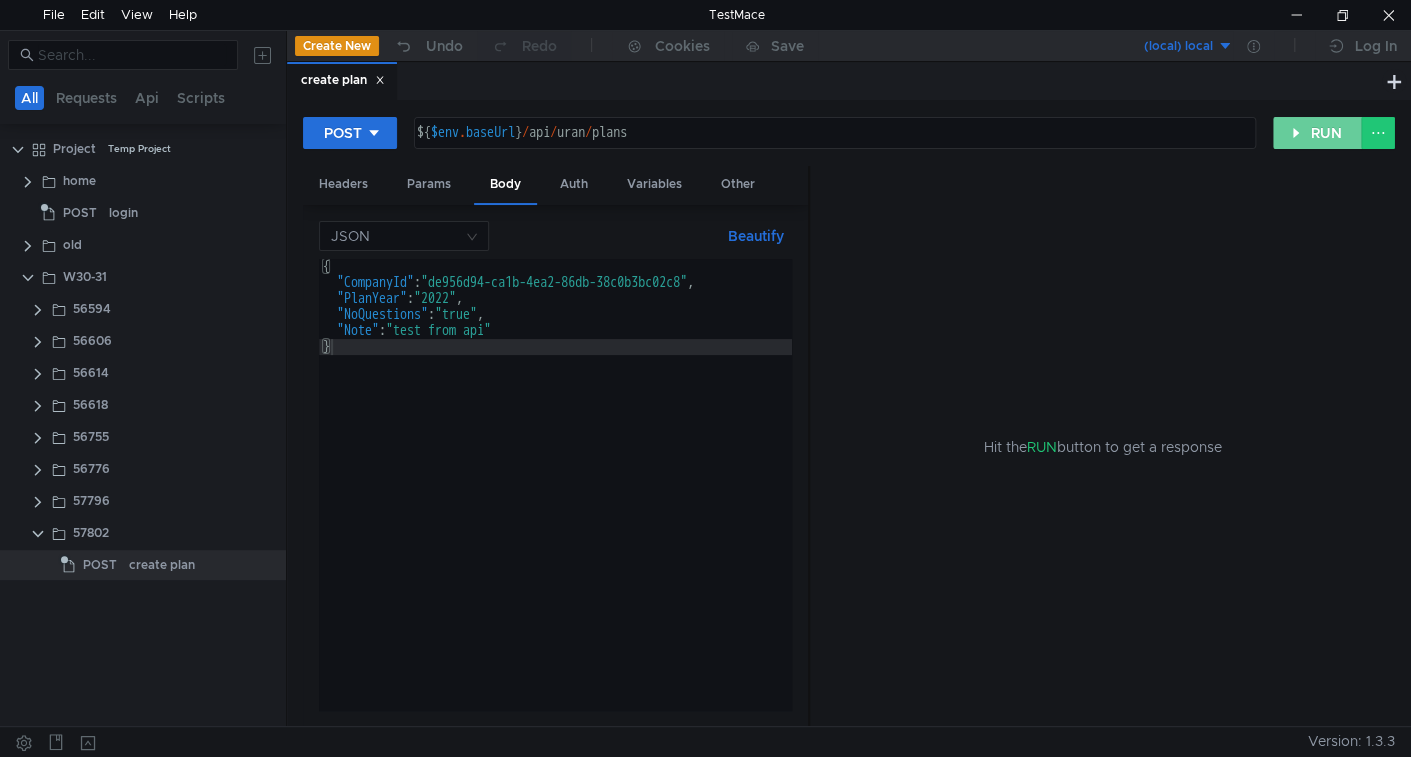 click on "RUN" 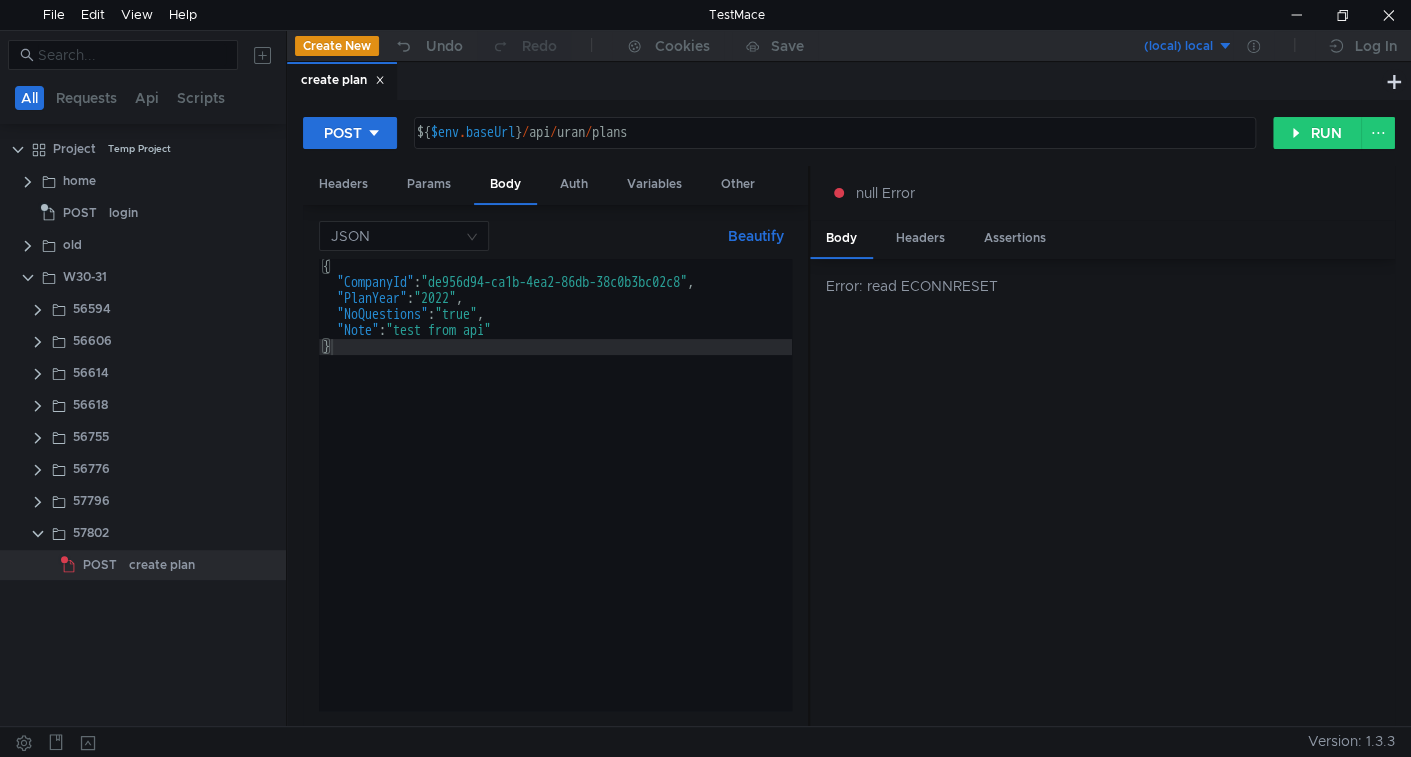 click on "{    "CompanyId" :  "[GUID]" ,    "PlanYear" :  "2022" ,    "NoQuestions" :  "true" ,    "Note" :  "test from api" }" at bounding box center [555, 500] 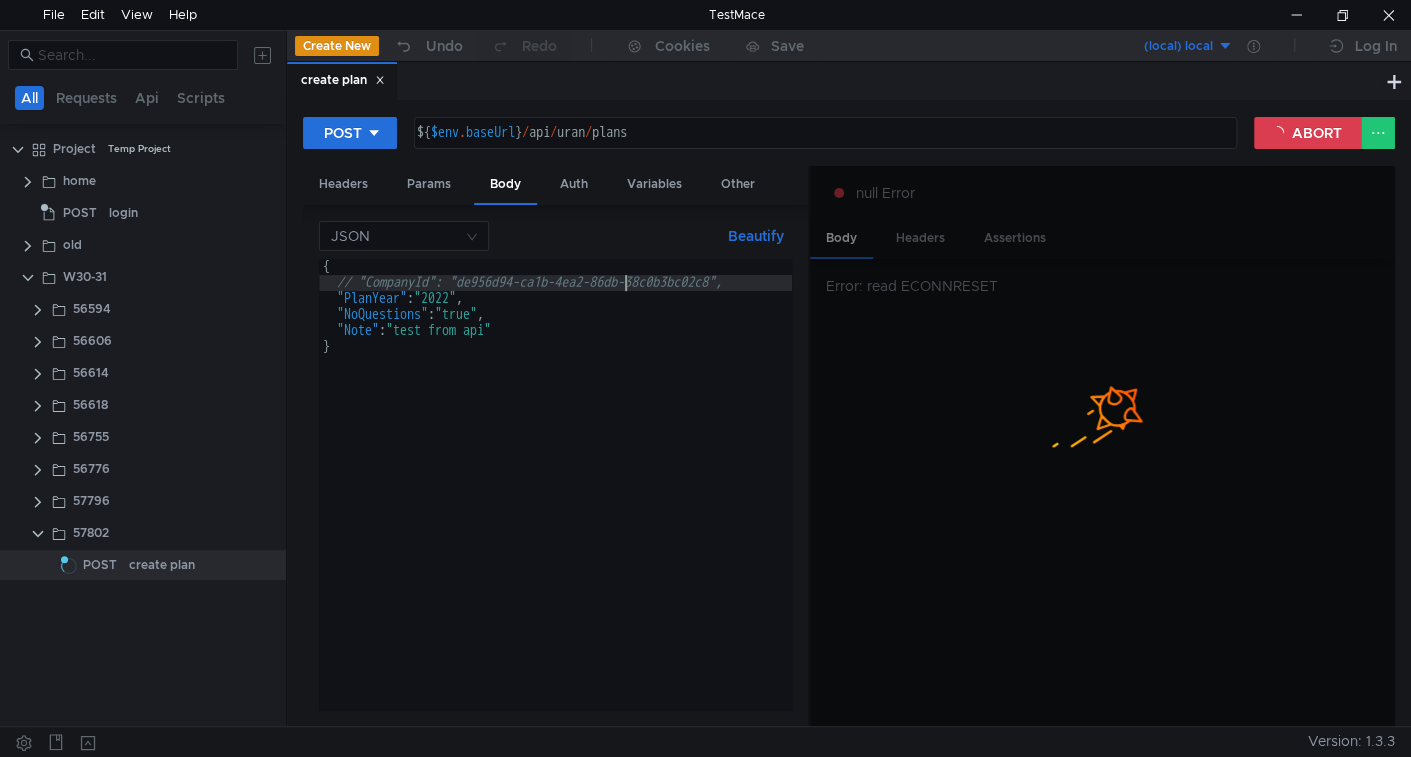 click on "{    // "CompanyId": "[GUID]",    "PlanYear" :  "2022" ,    "NoQuestions" :  "true" ,    "Note" :  "test from api" }" at bounding box center (562, 497) 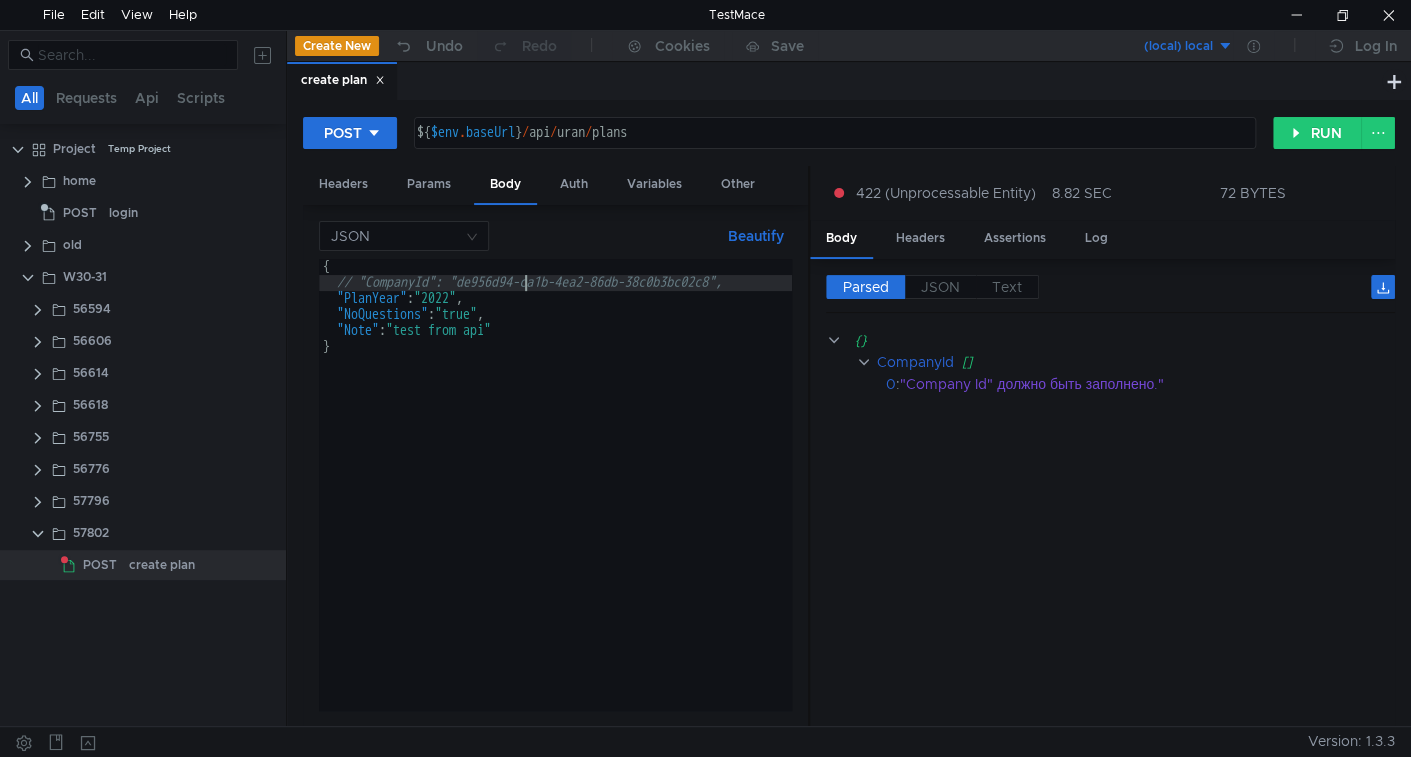 click on "{    // "CompanyId": "[GUID]",    "PlanYear" :  "2022" ,    "NoQuestions" :  "true" ,    "Note" :  "test from api" }" at bounding box center [562, 497] 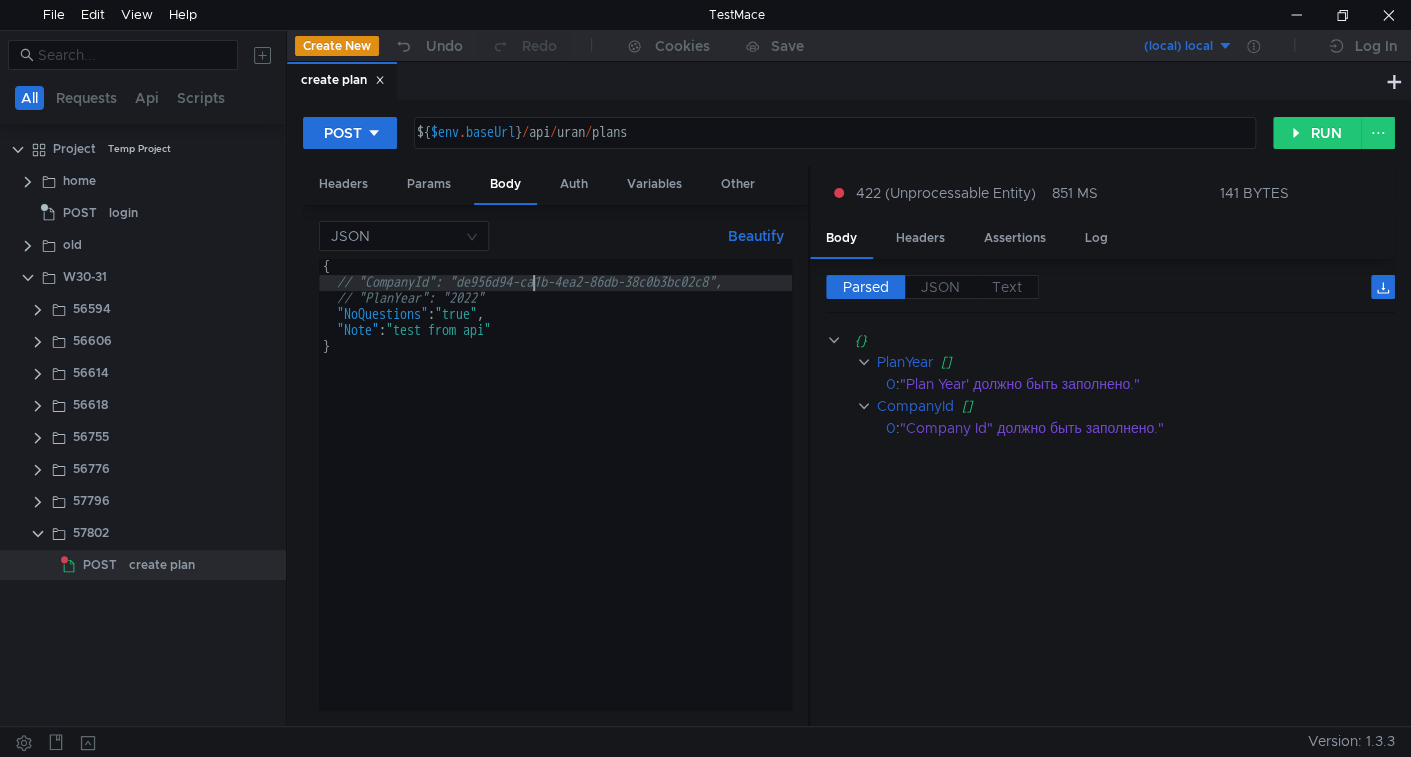 click on "{    // "CompanyId": "[GUID]",    // "PlanYear": "2022",    "NoQuestions" :  "true" ,    "Note" :  "test from api" }" at bounding box center (562, 497) 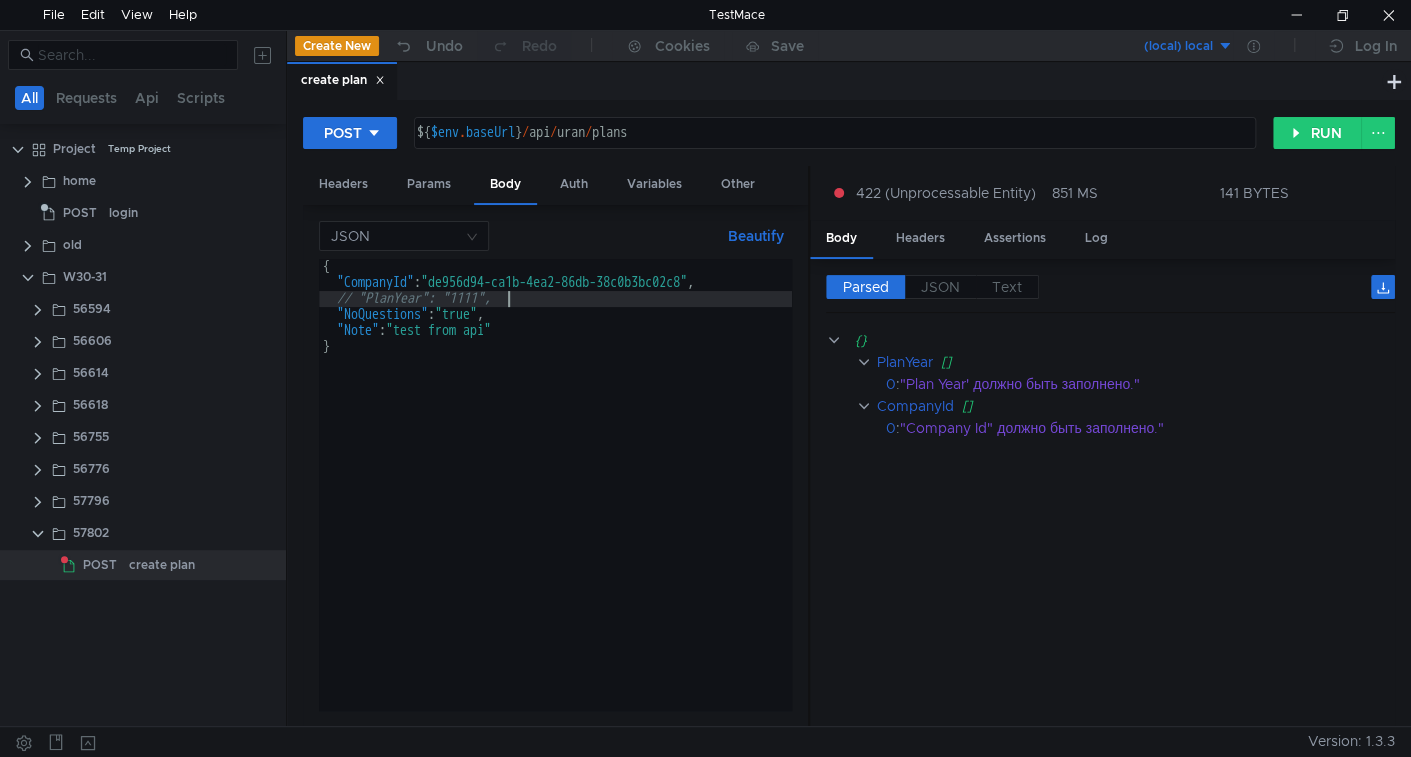 scroll, scrollTop: 0, scrollLeft: 12, axis: horizontal 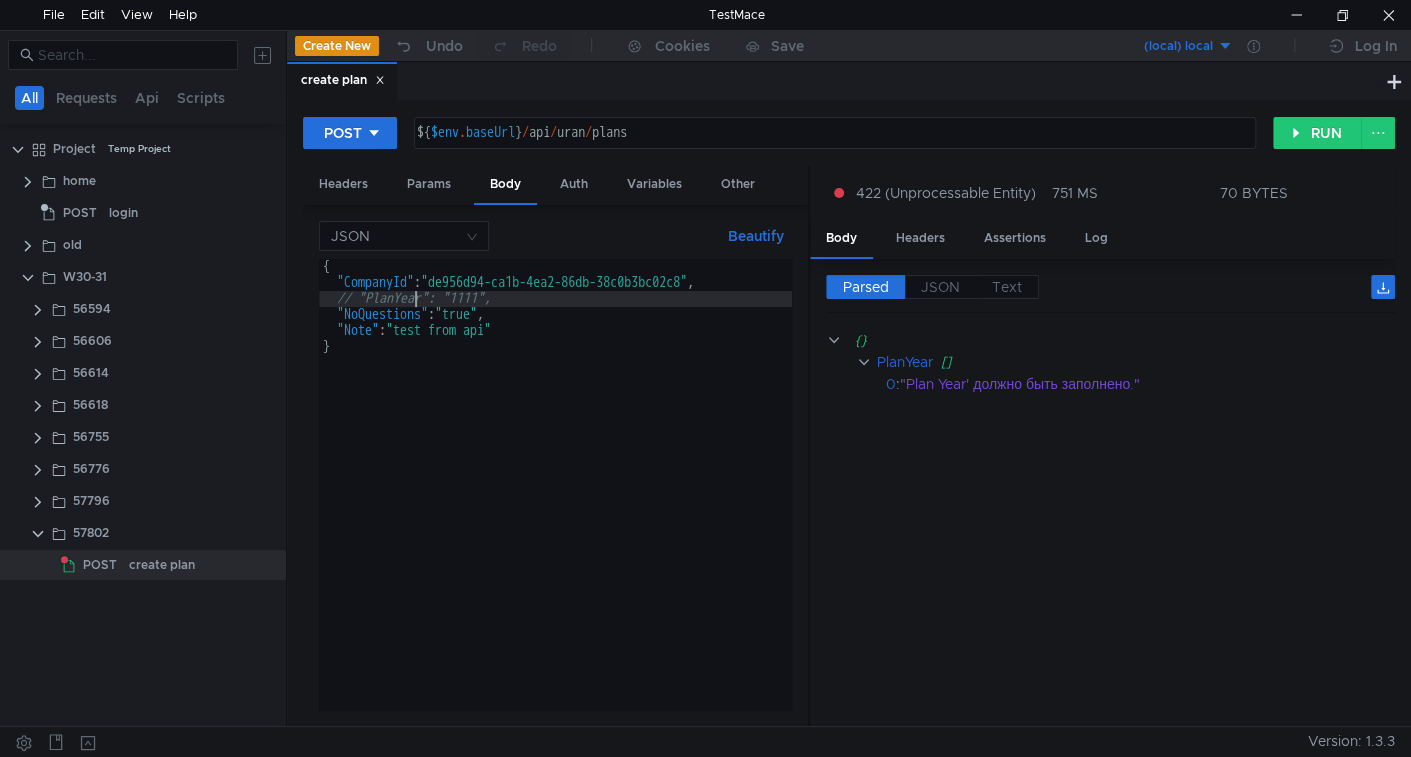 click on "{    "CompanyId" :  "[UUID]" ,    // "PlanYear": "1111",    "NoQuestions" :  "true" ,    "Note" :  "test from api" }" at bounding box center (555, 500) 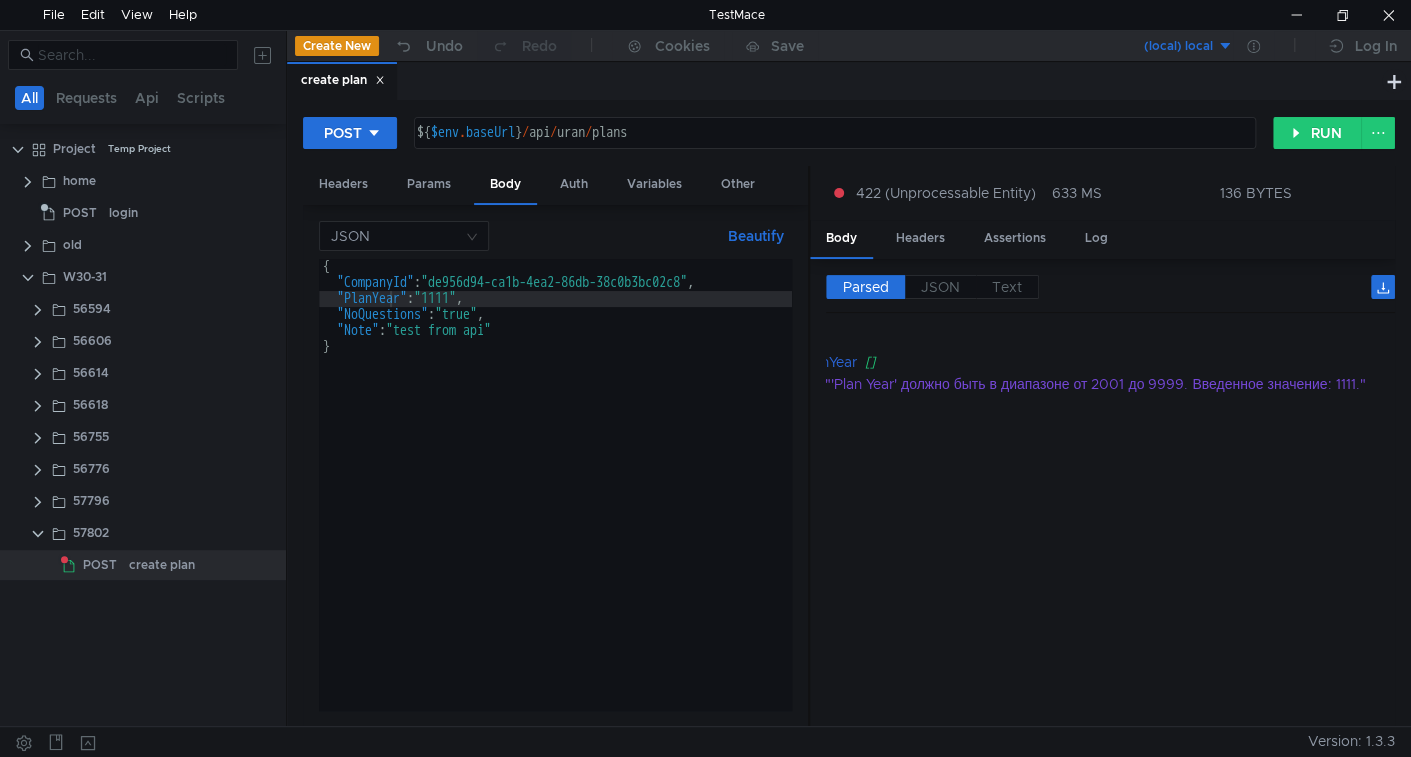 scroll, scrollTop: 0, scrollLeft: 0, axis: both 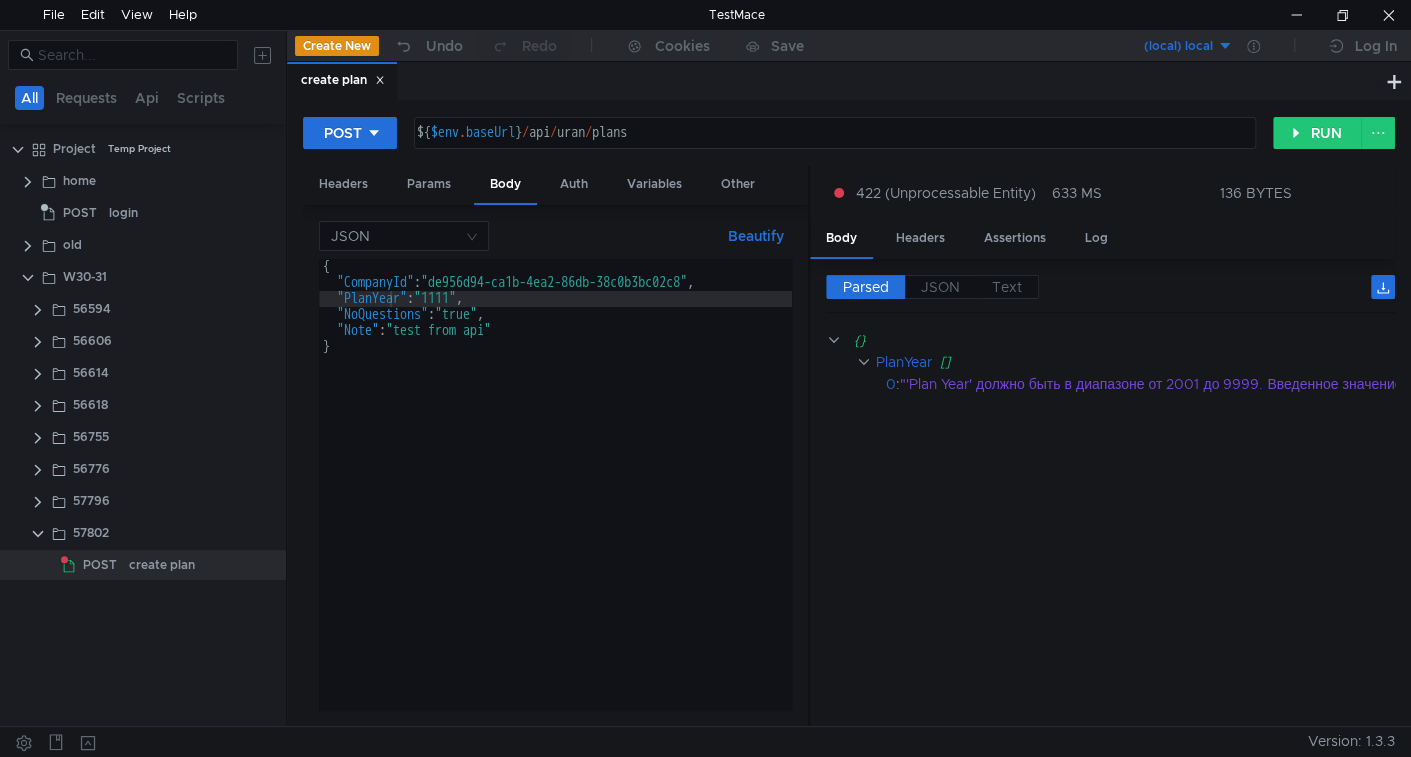 click on "{    "CompanyId" :  "[GUID]" ,    "PlanYear" :  "1111" ,    "NoQuestions" :  "true" ,    "Note" :  "test from api" }" at bounding box center [555, 500] 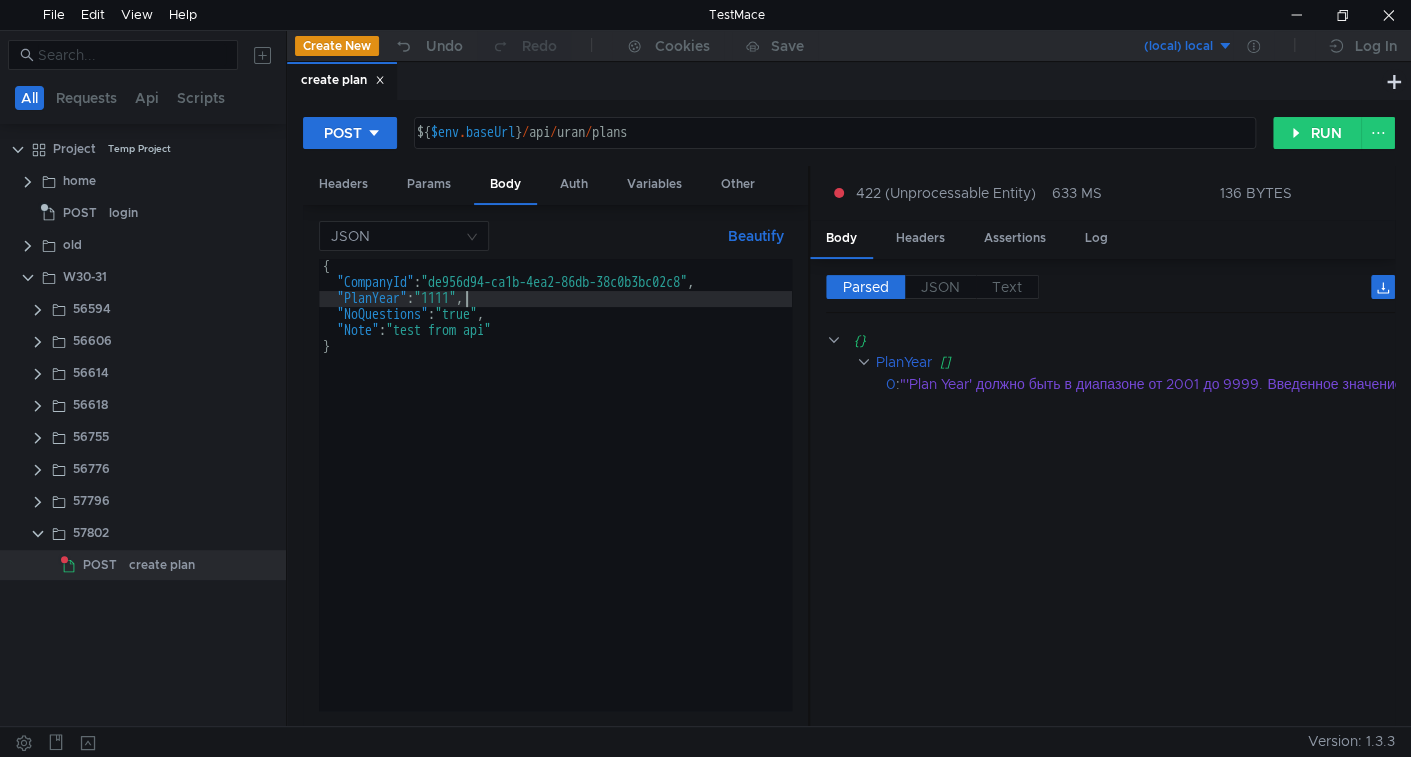 drag, startPoint x: 464, startPoint y: 296, endPoint x: 603, endPoint y: 332, distance: 143.58621 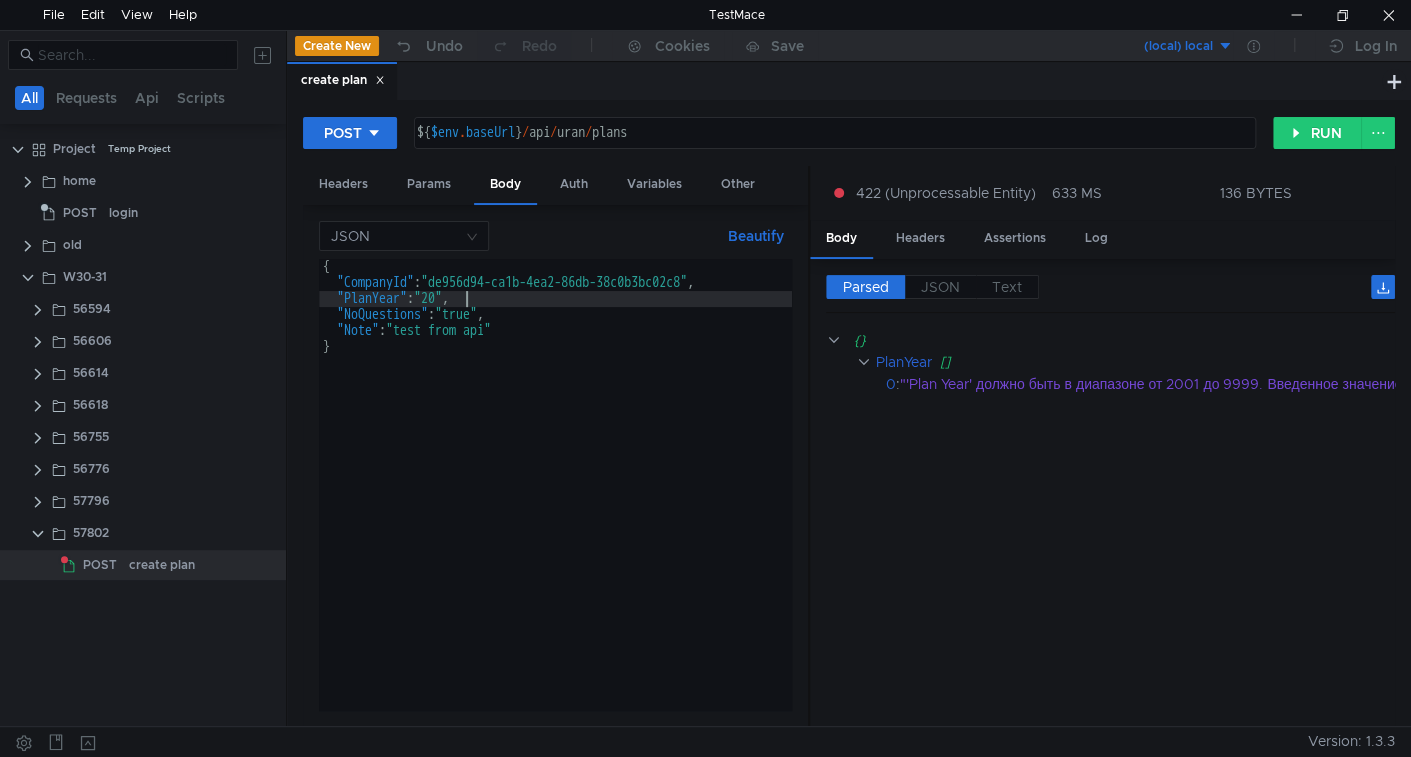 scroll, scrollTop: 0, scrollLeft: 11, axis: horizontal 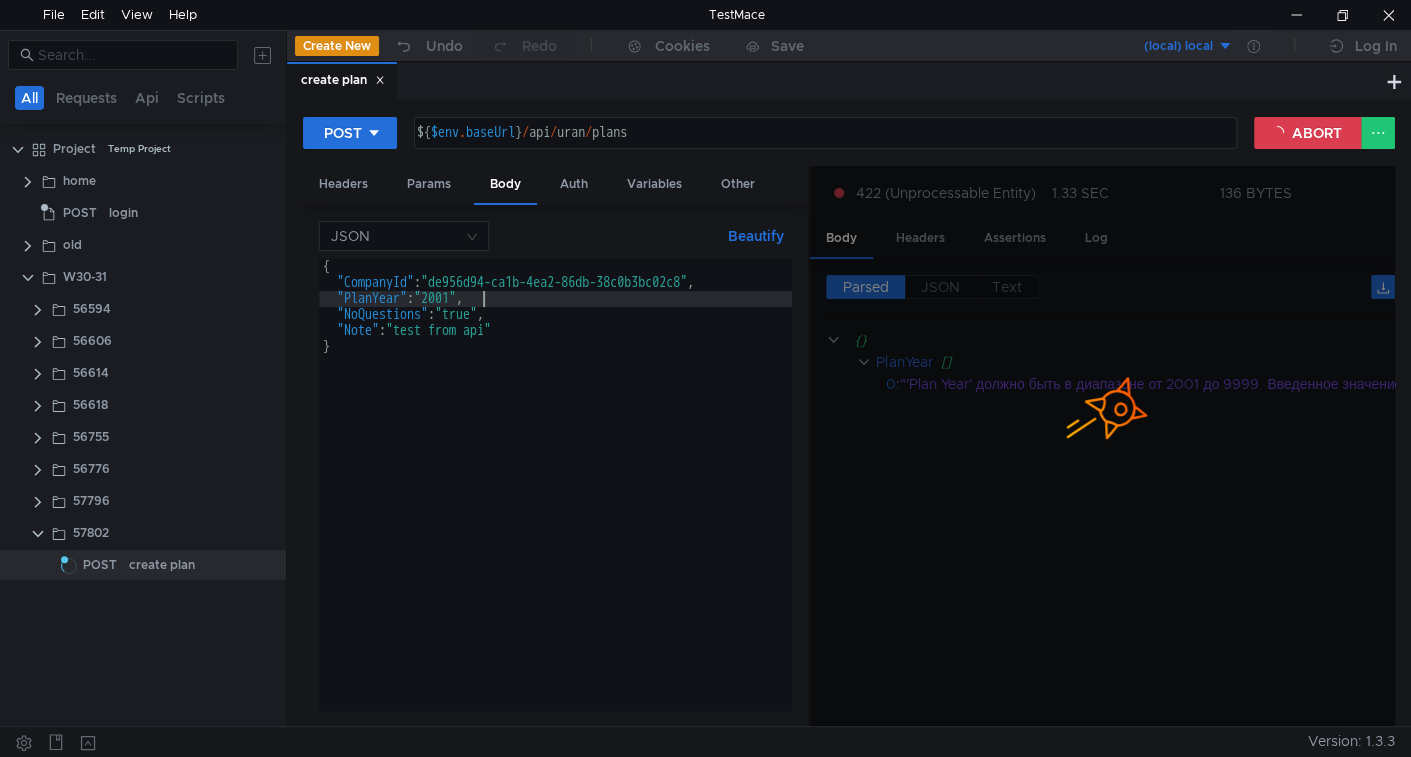 type on ""PlanYear": "2001"," 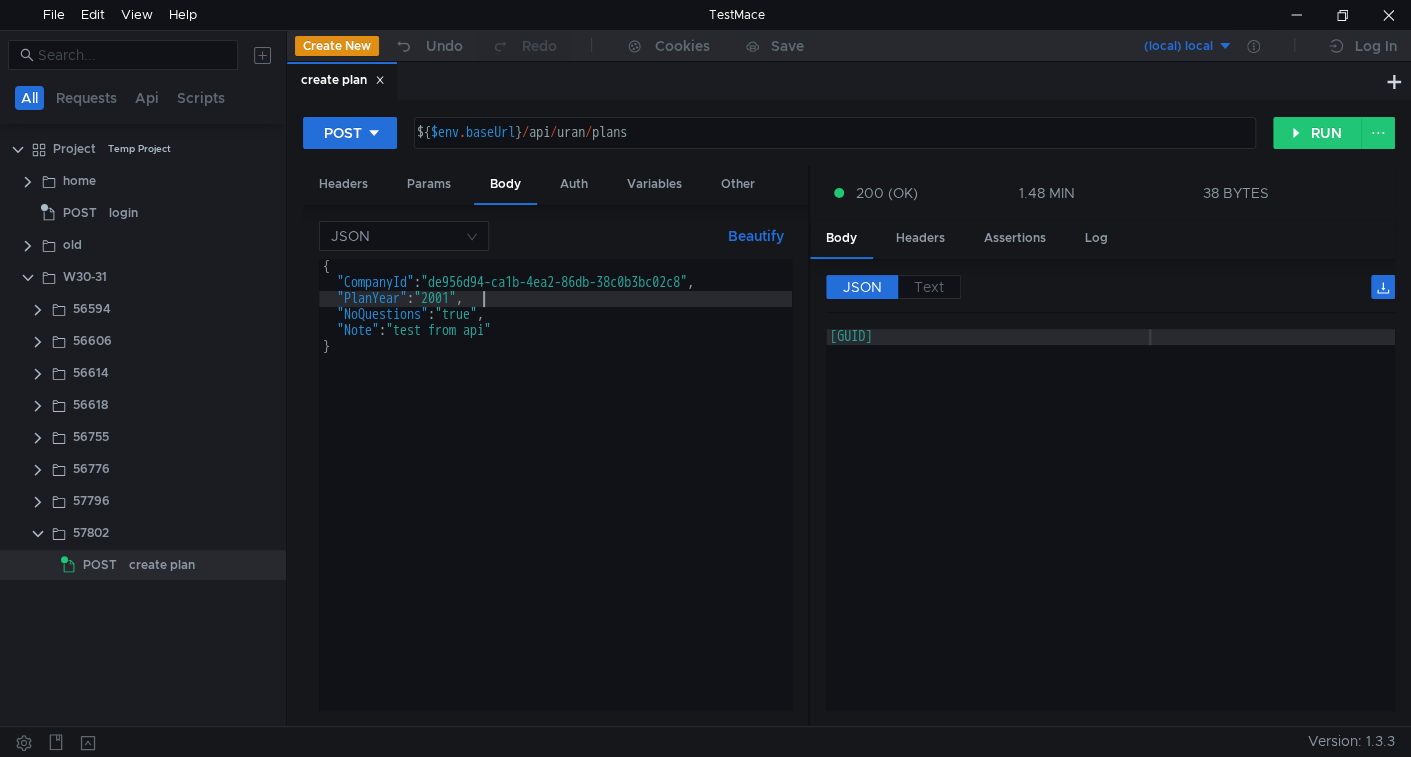 type on "[GUID]" 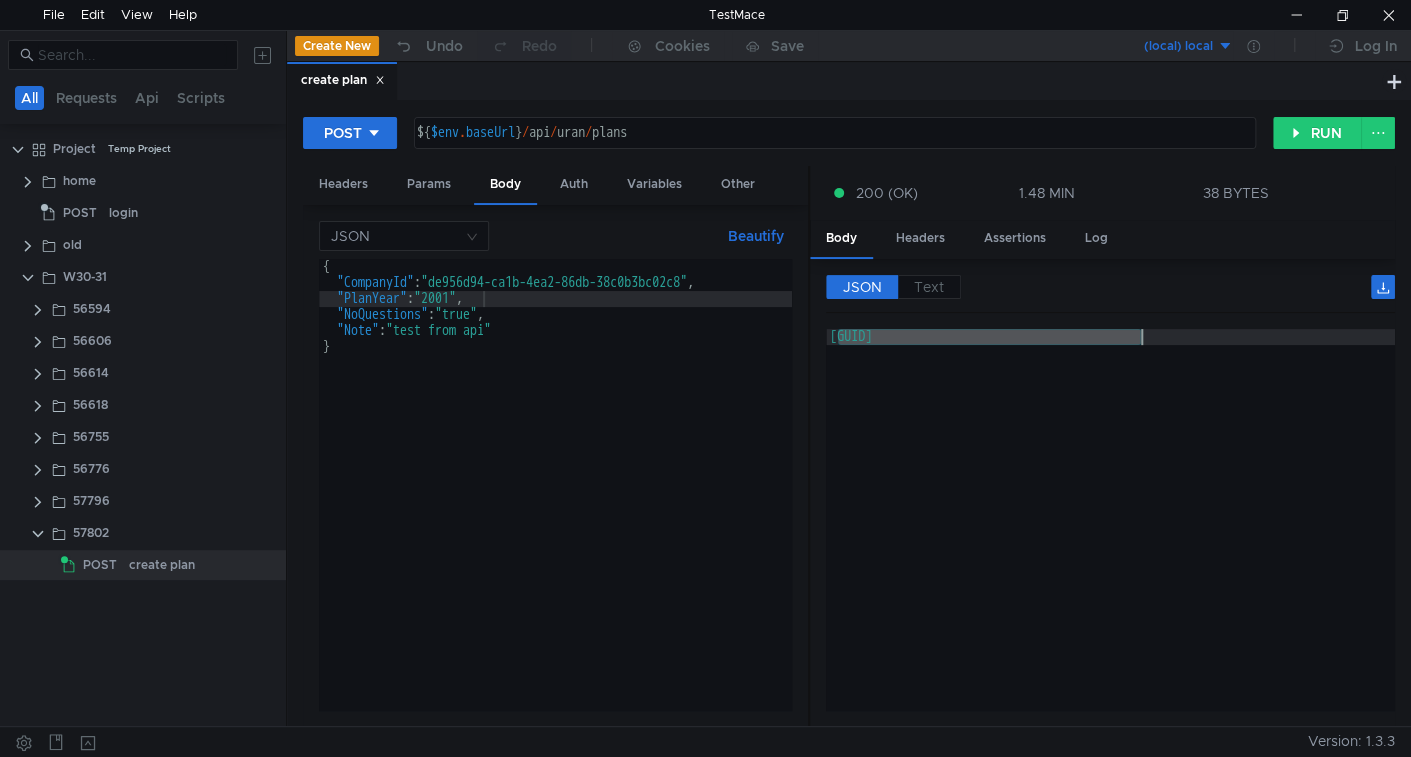 drag, startPoint x: 882, startPoint y: 339, endPoint x: 1131, endPoint y: 333, distance: 249.07228 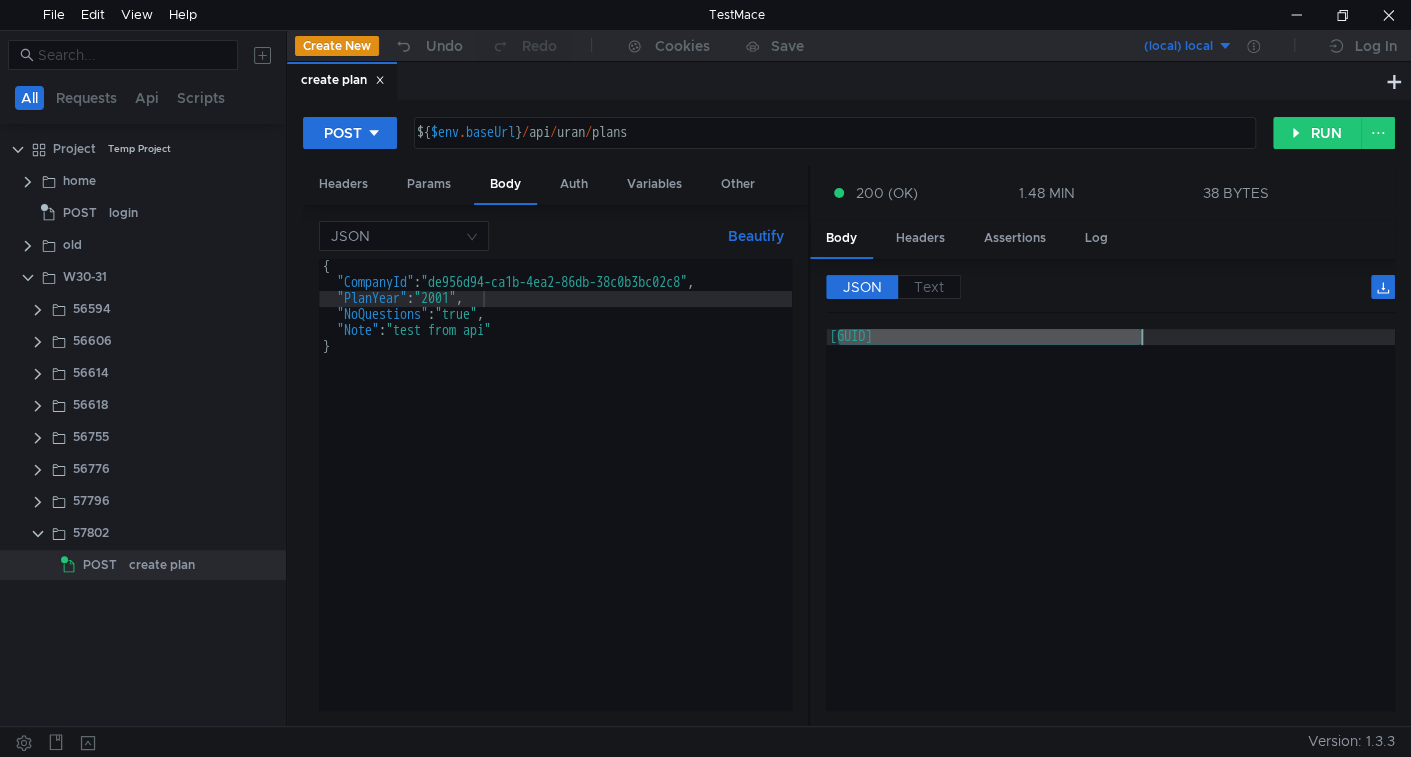 click on "[GUID]" 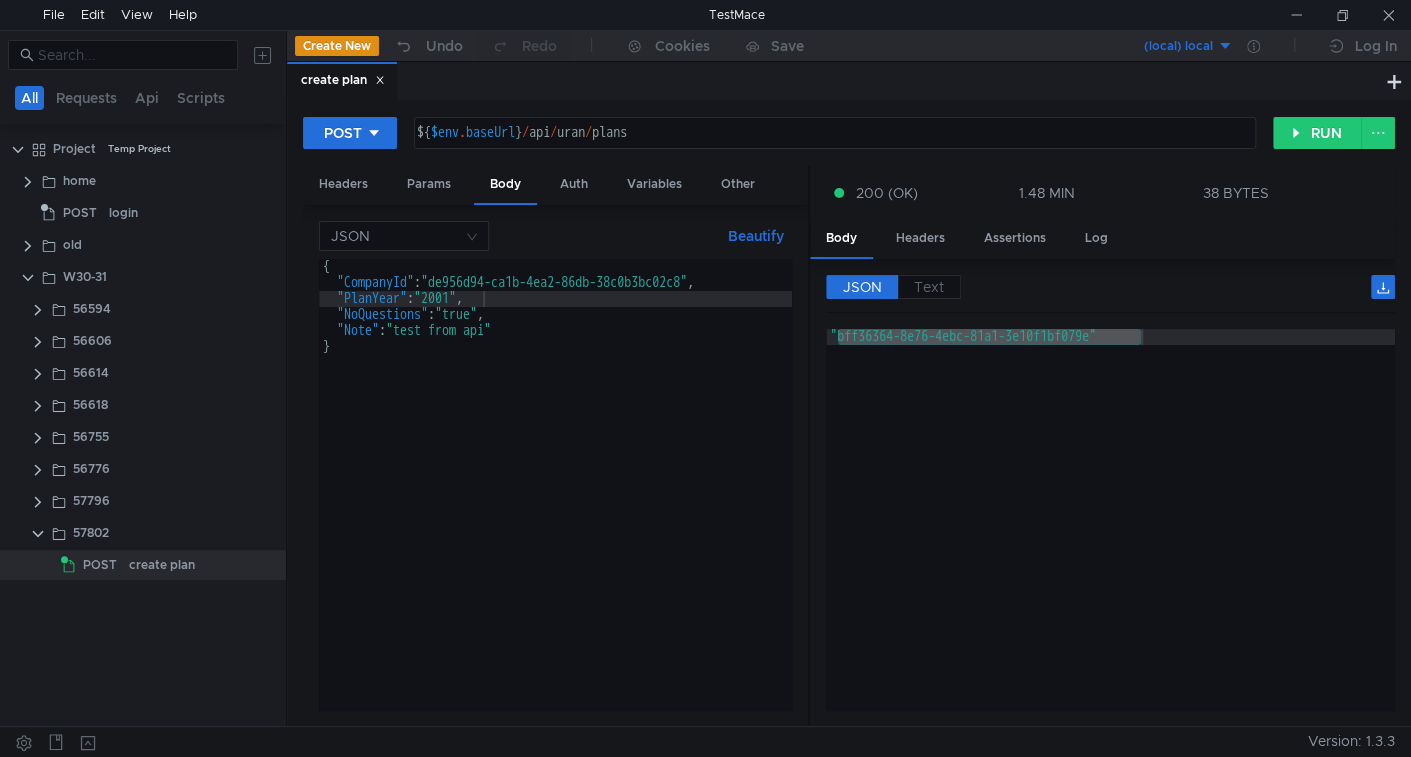 scroll, scrollTop: 0, scrollLeft: 0, axis: both 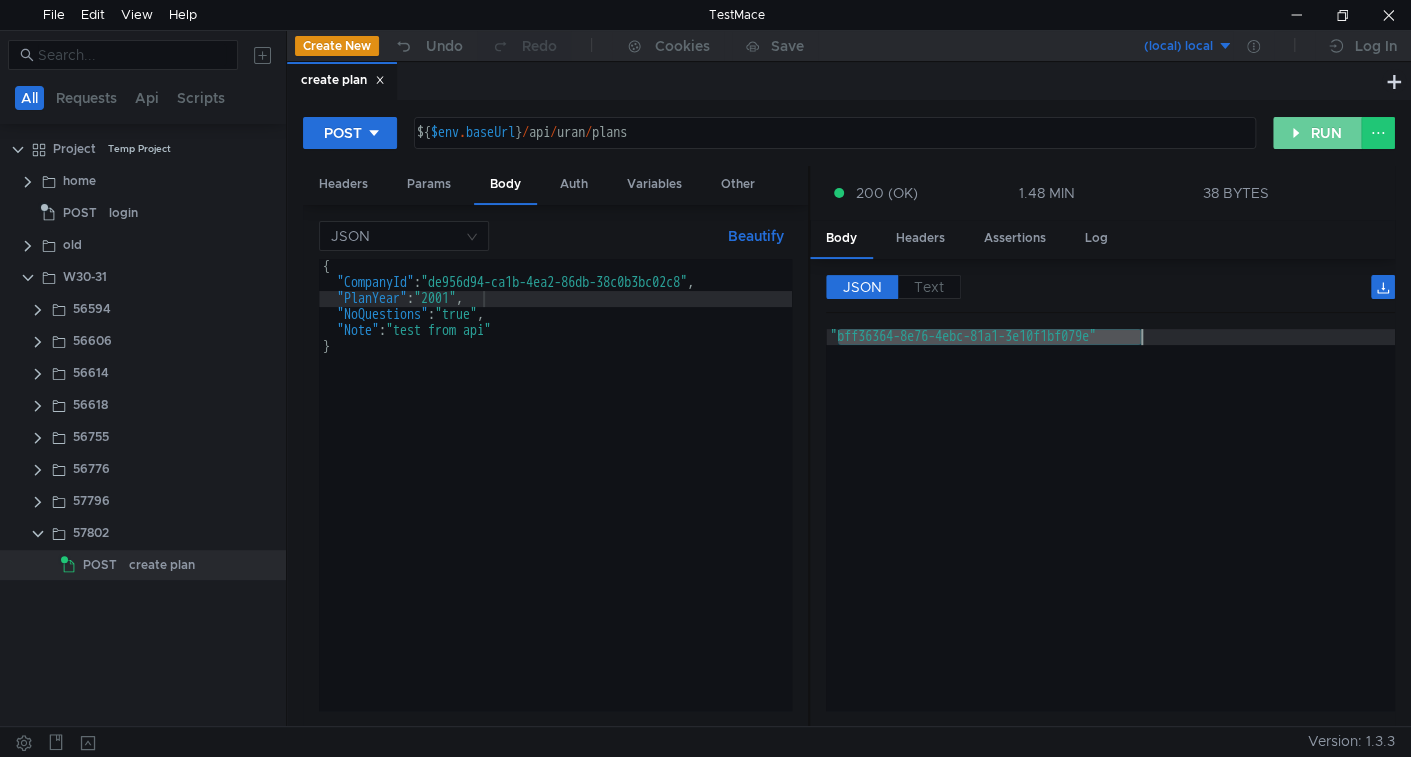 drag, startPoint x: 1304, startPoint y: 140, endPoint x: 1197, endPoint y: 150, distance: 107.46627 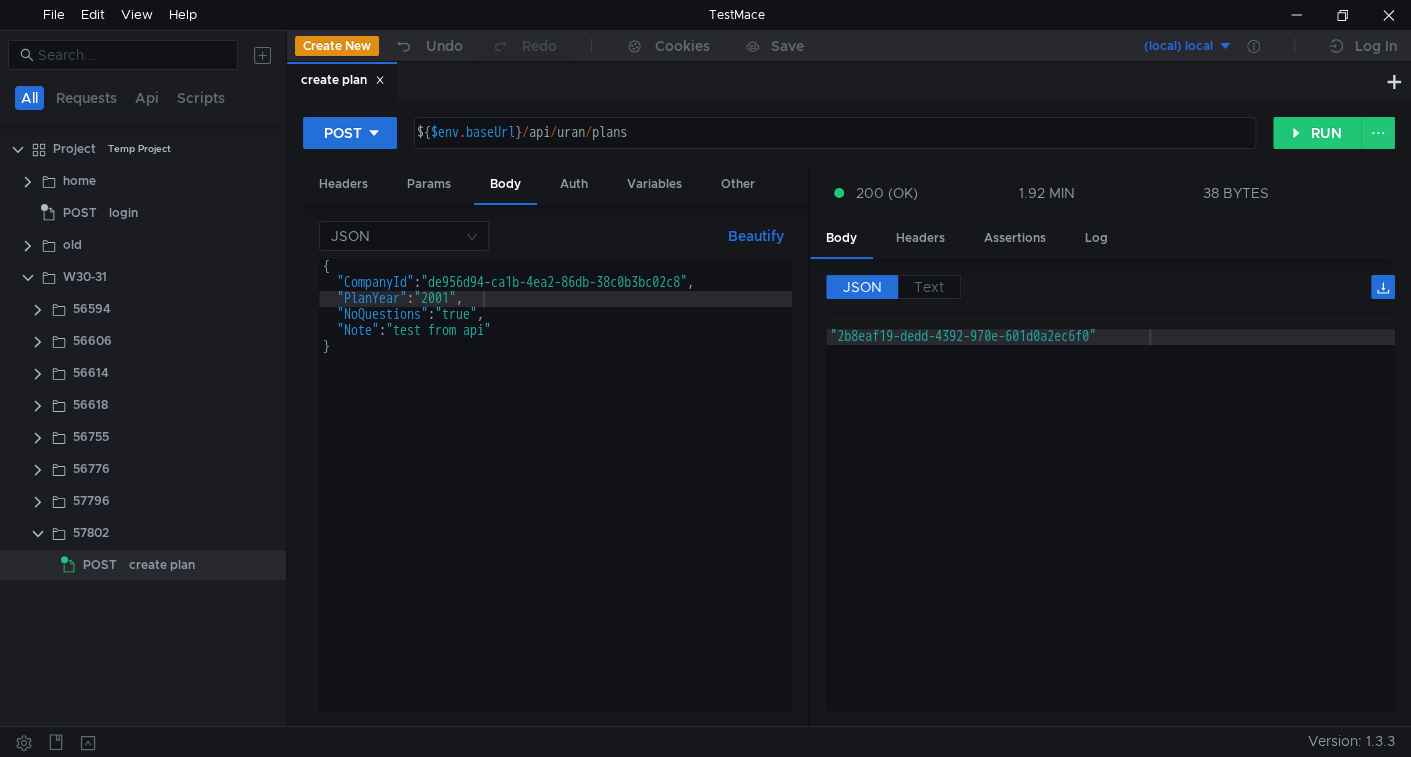 click on ""2b8eaf19-dedd-4392-970e-601d0a2ec6f0"" 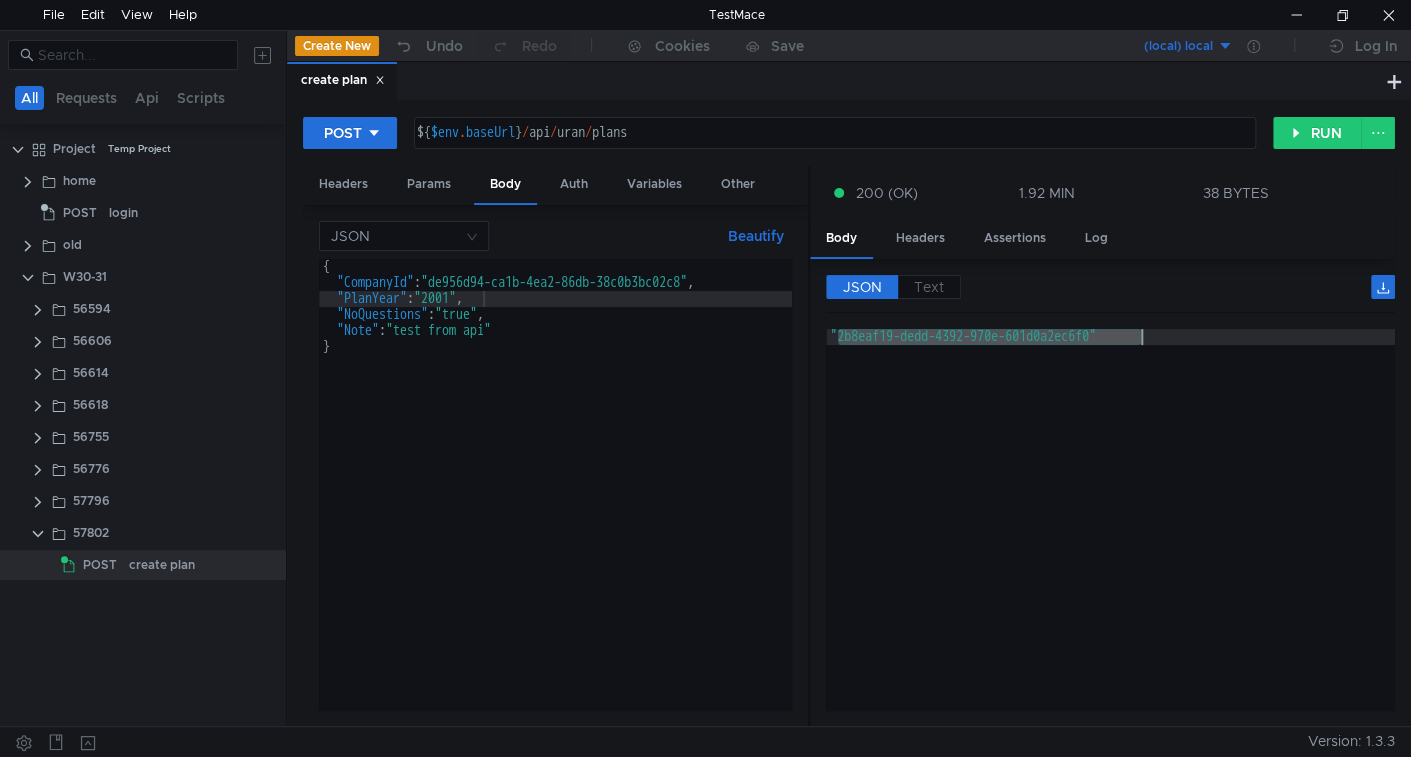 drag, startPoint x: 861, startPoint y: 333, endPoint x: 1086, endPoint y: 337, distance: 225.03555 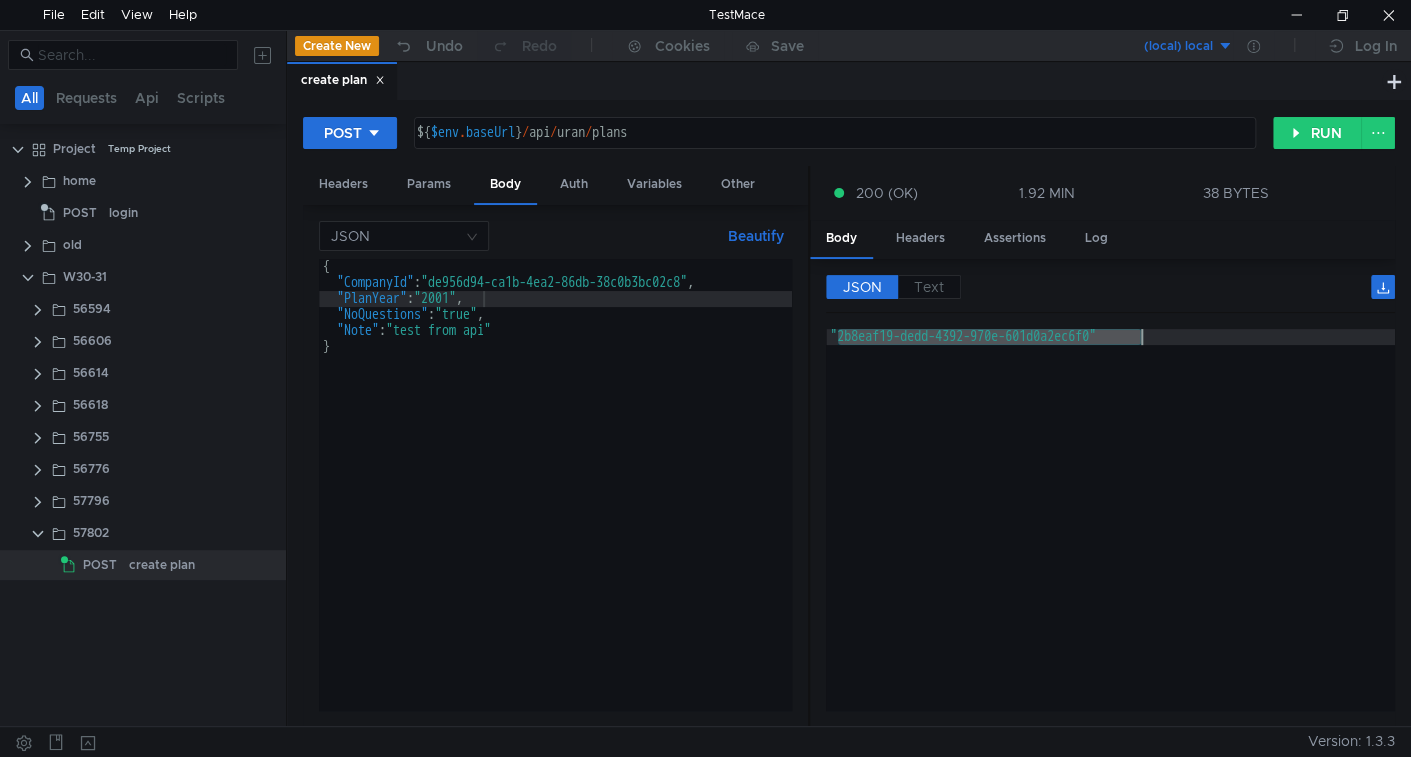 click on ""2b8eaf19-dedd-4392-970e-601d0a2ec6f0"" 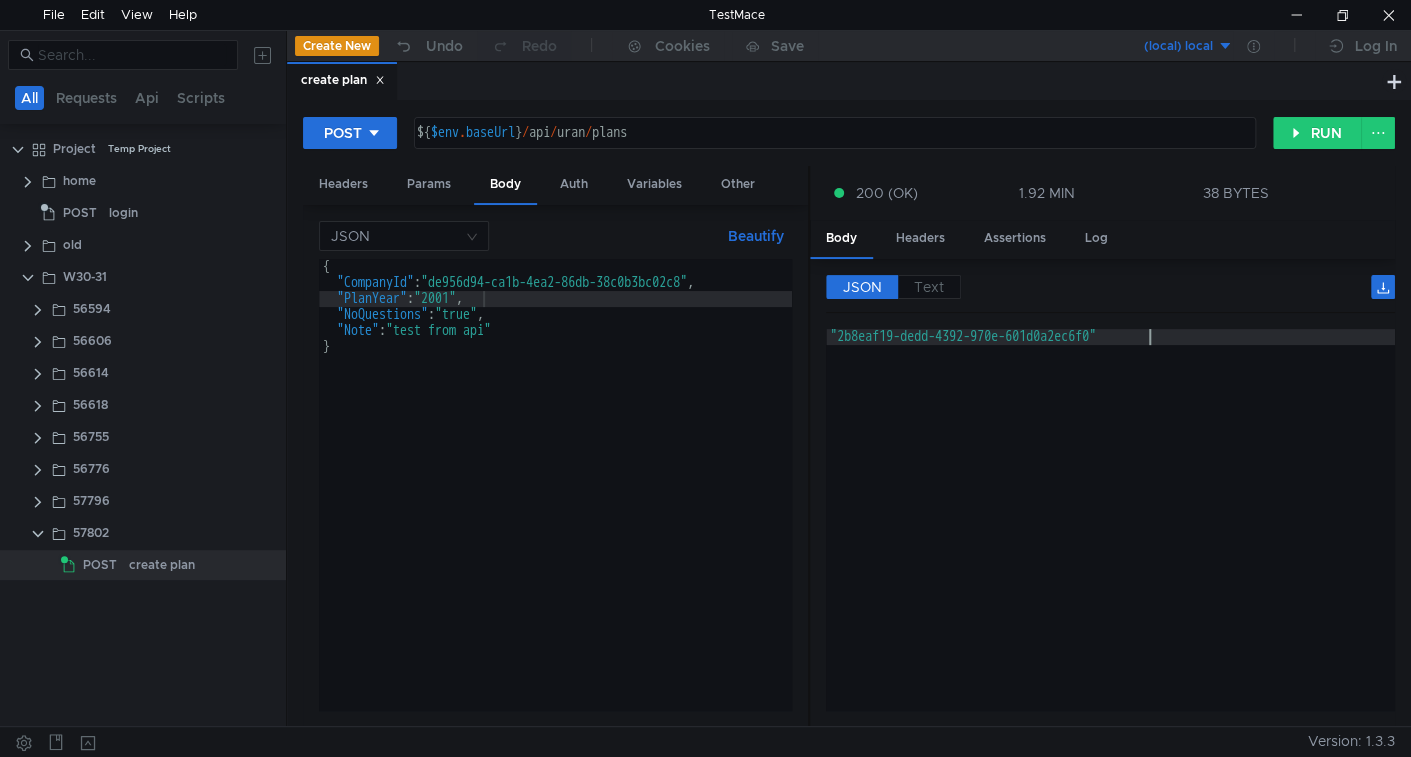 click on ""2b8eaf19-dedd-4392-970e-601d0a2ec6f0"" 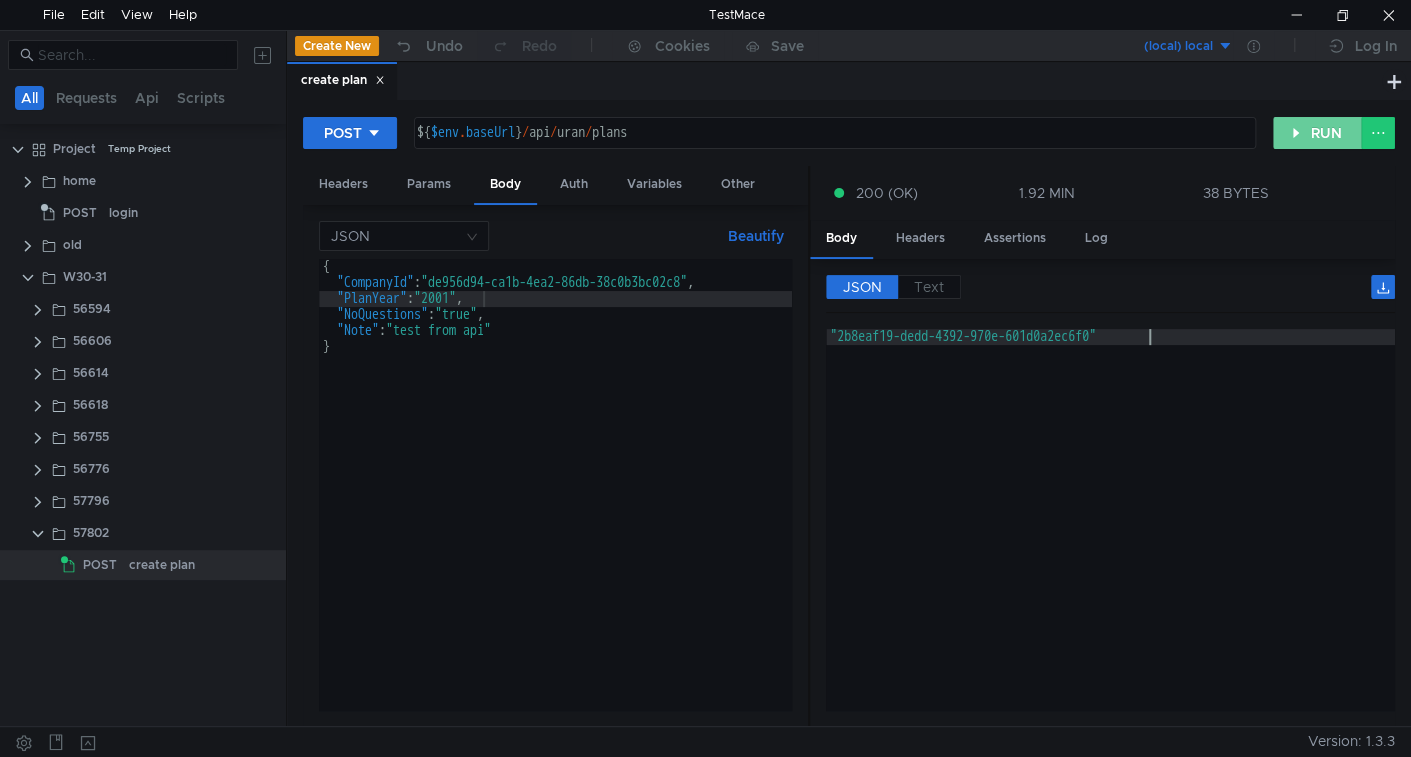 click on "RUN" 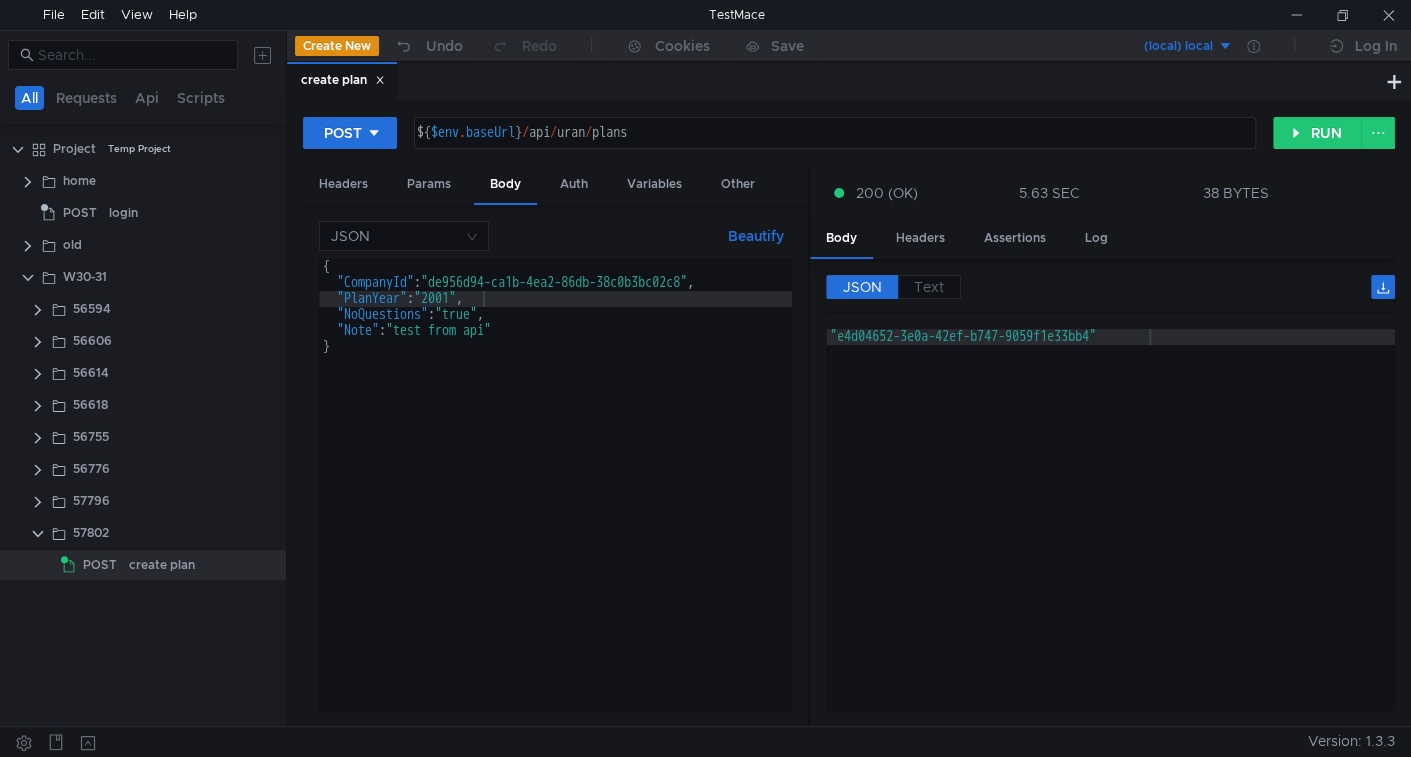 scroll, scrollTop: 0, scrollLeft: 0, axis: both 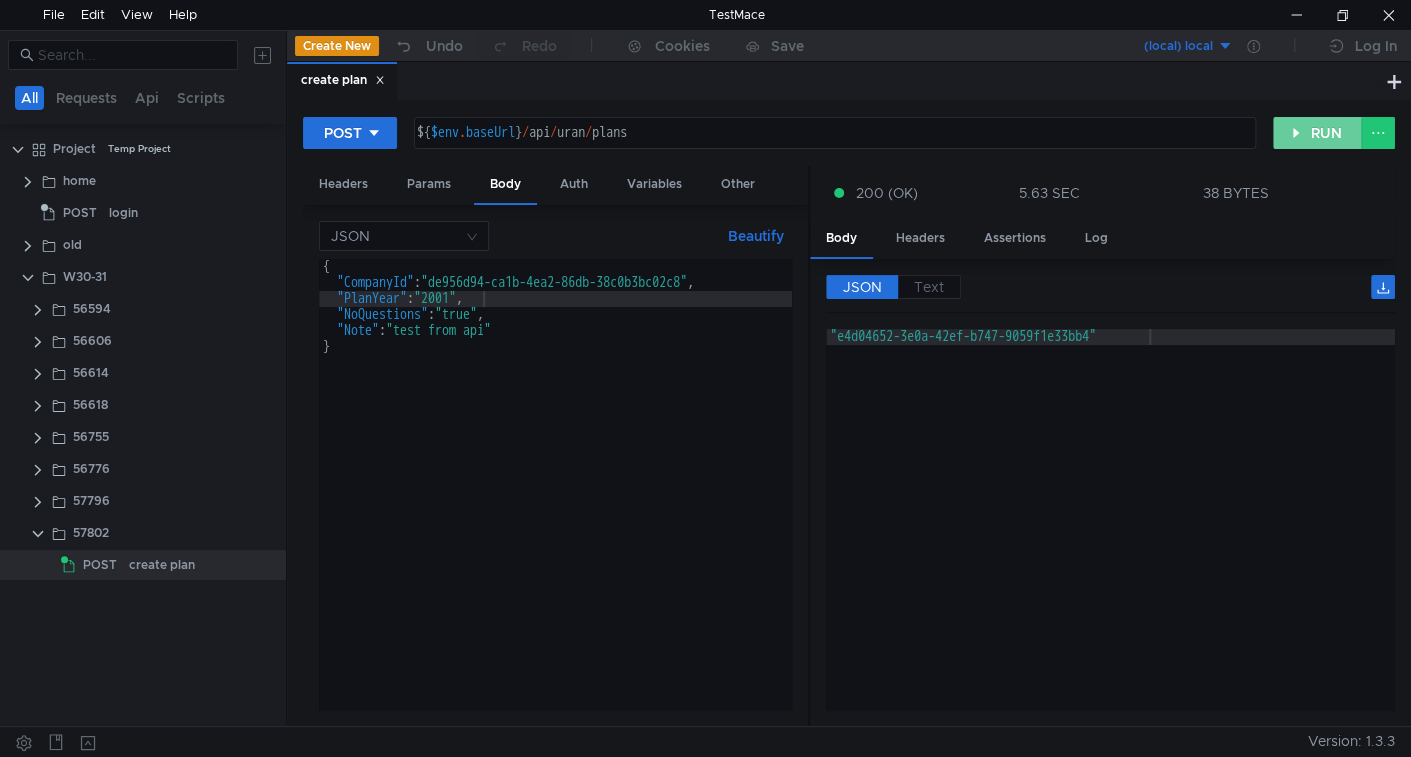 click on "RUN" 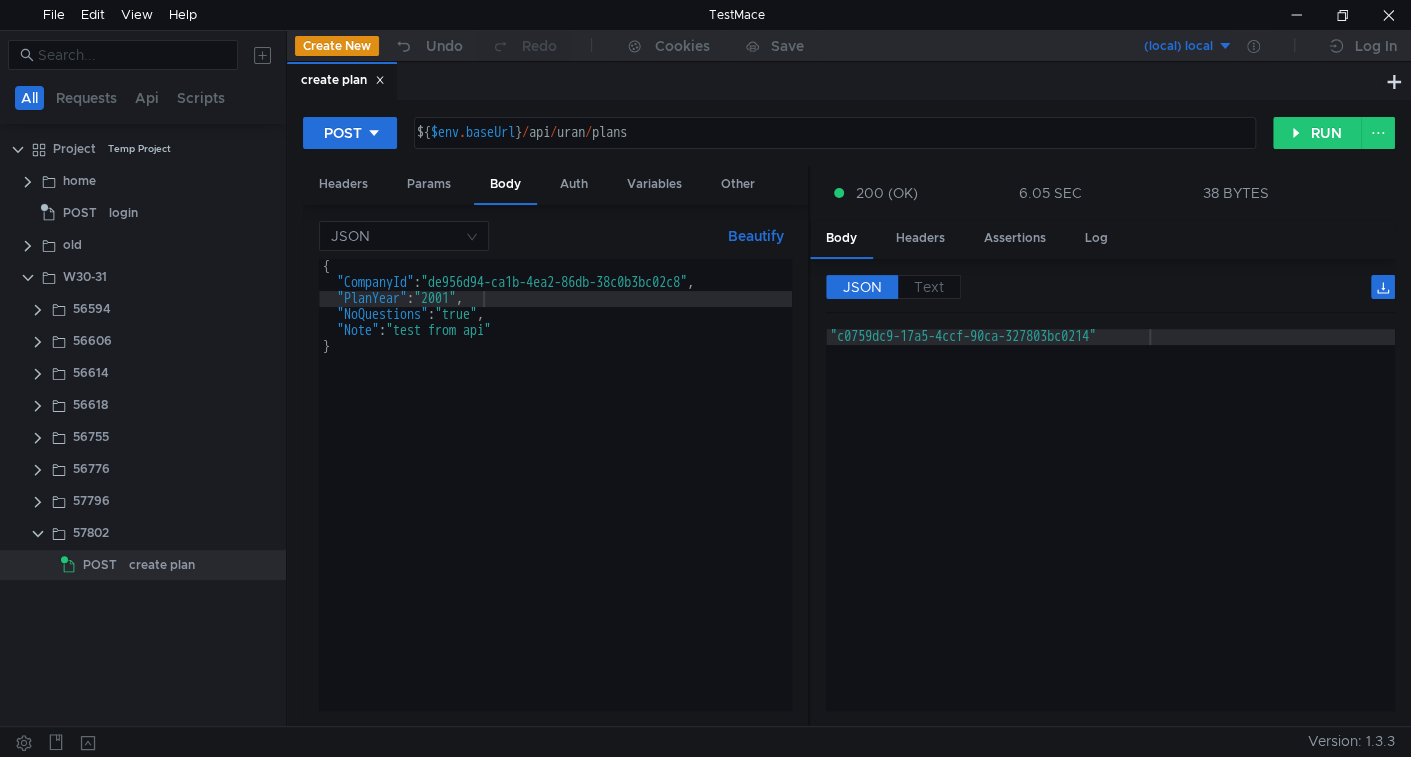 type on ""c0759dc9-17a5-4ccf-90ca-327803bc0214"" 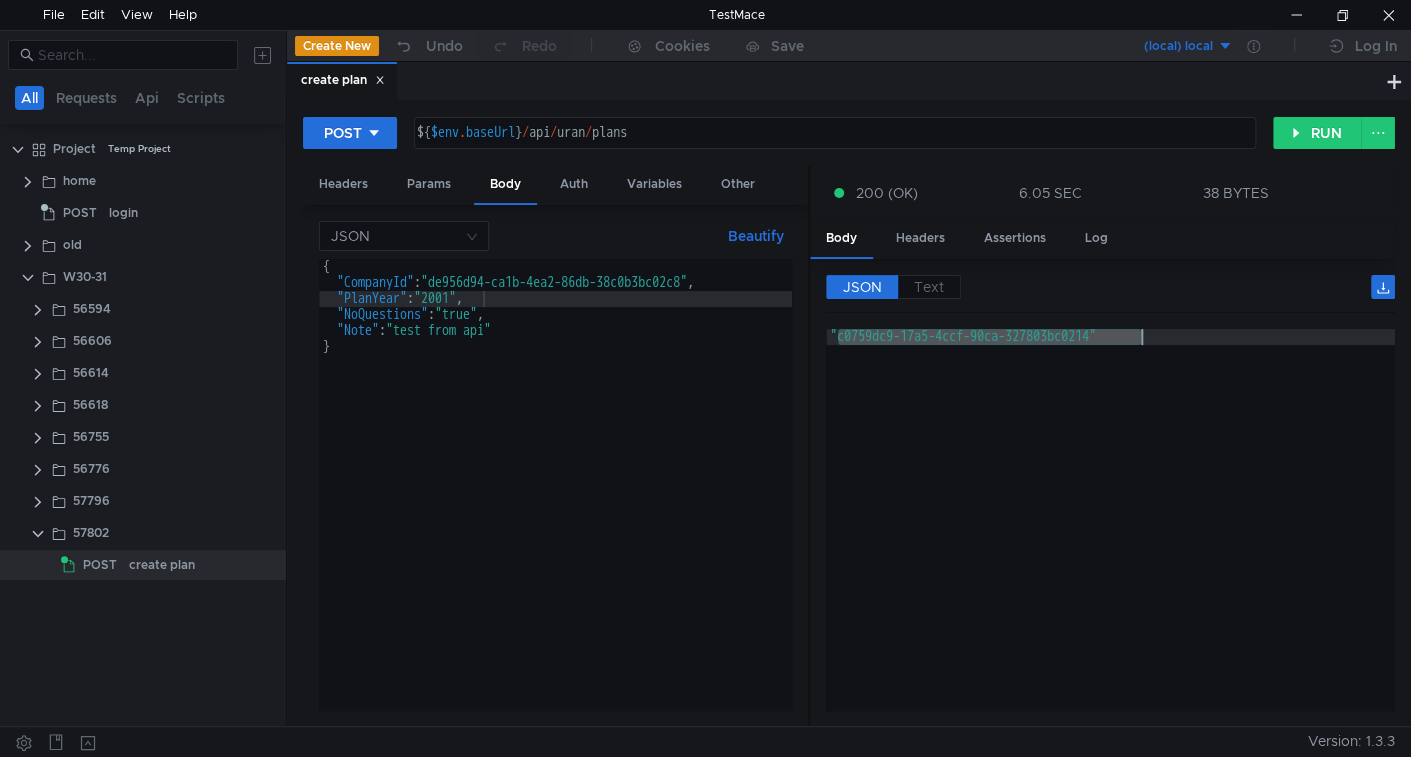 drag, startPoint x: 872, startPoint y: 339, endPoint x: 1071, endPoint y: 331, distance: 199.16074 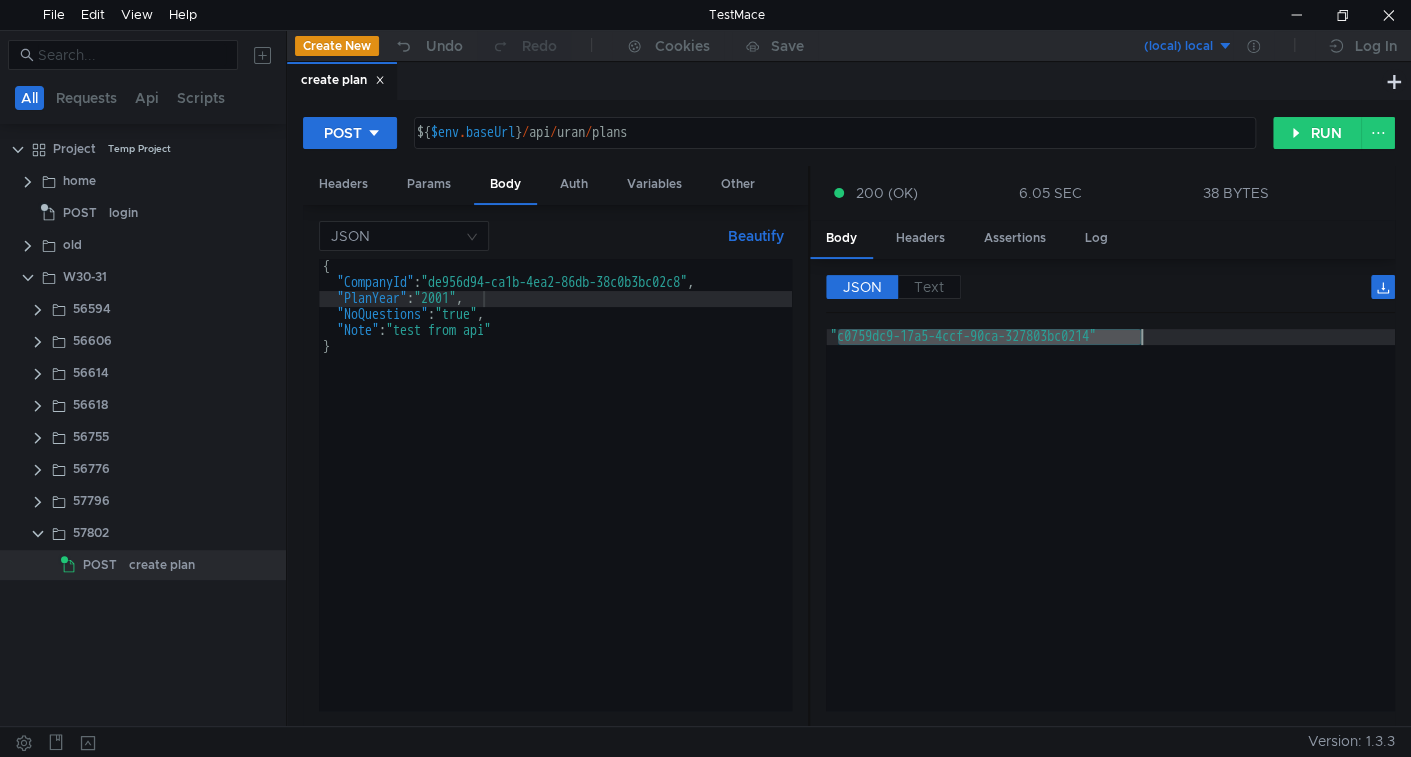 click on ""c0759dc9-17a5-4ccf-90ca-327803bc0214"" 